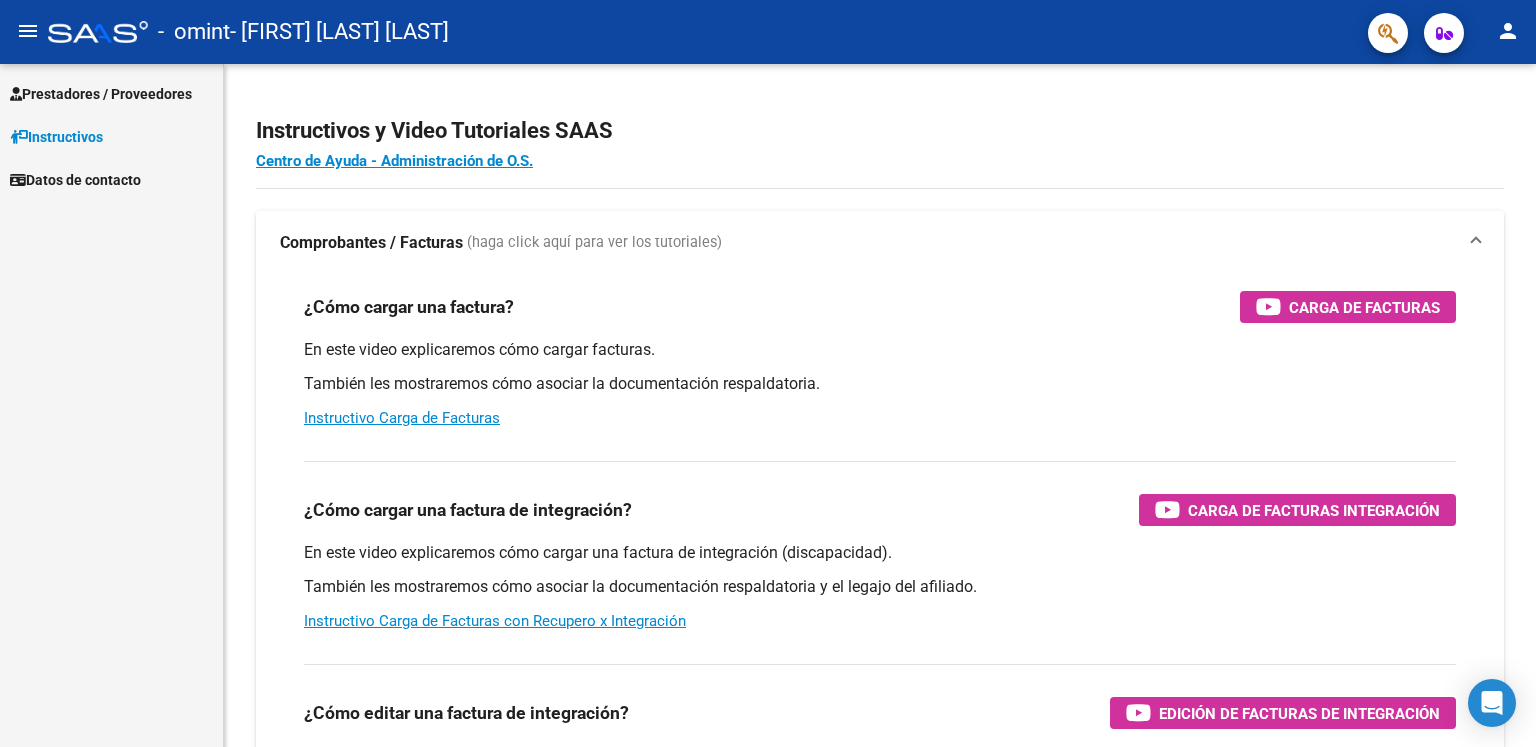 scroll, scrollTop: 0, scrollLeft: 0, axis: both 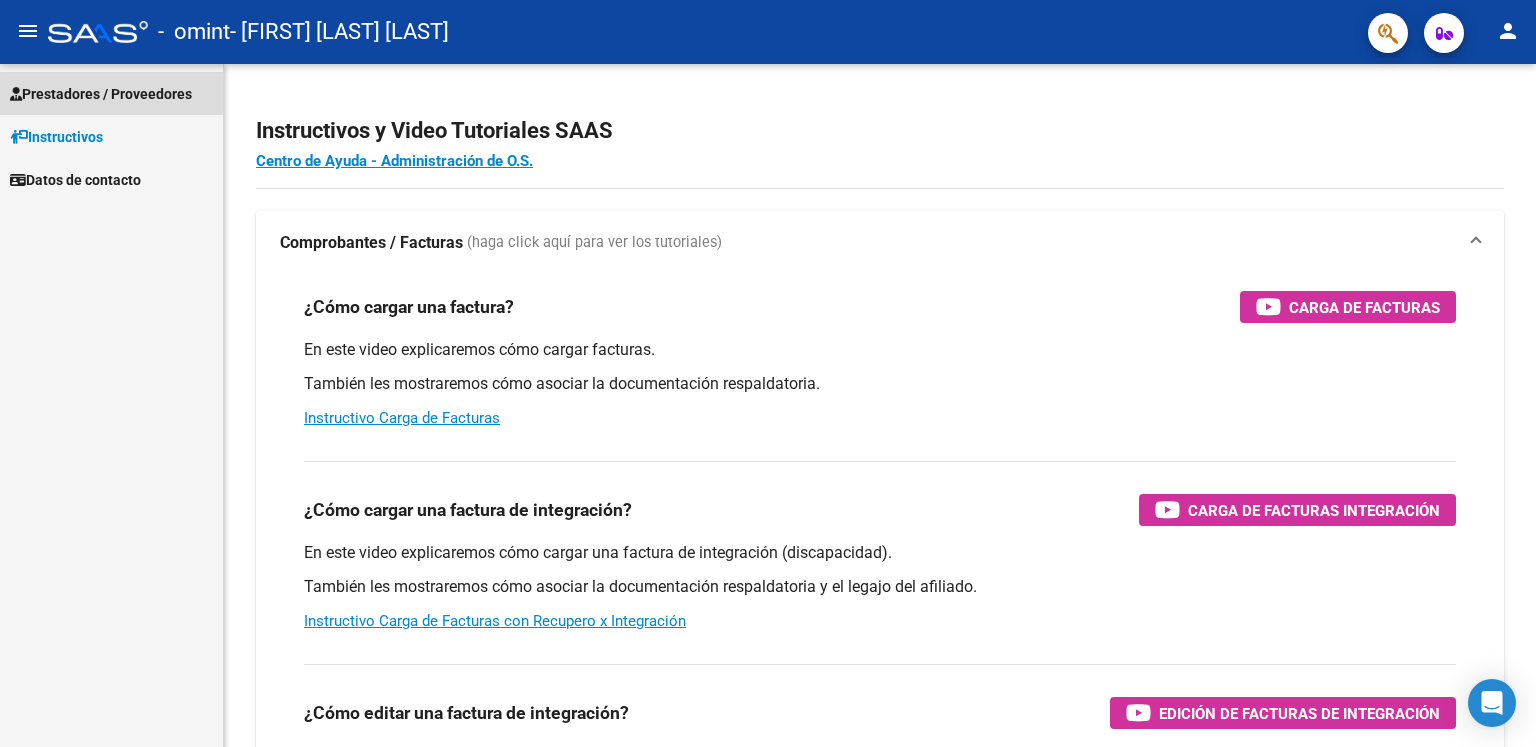 click on "Prestadores / Proveedores" at bounding box center (101, 94) 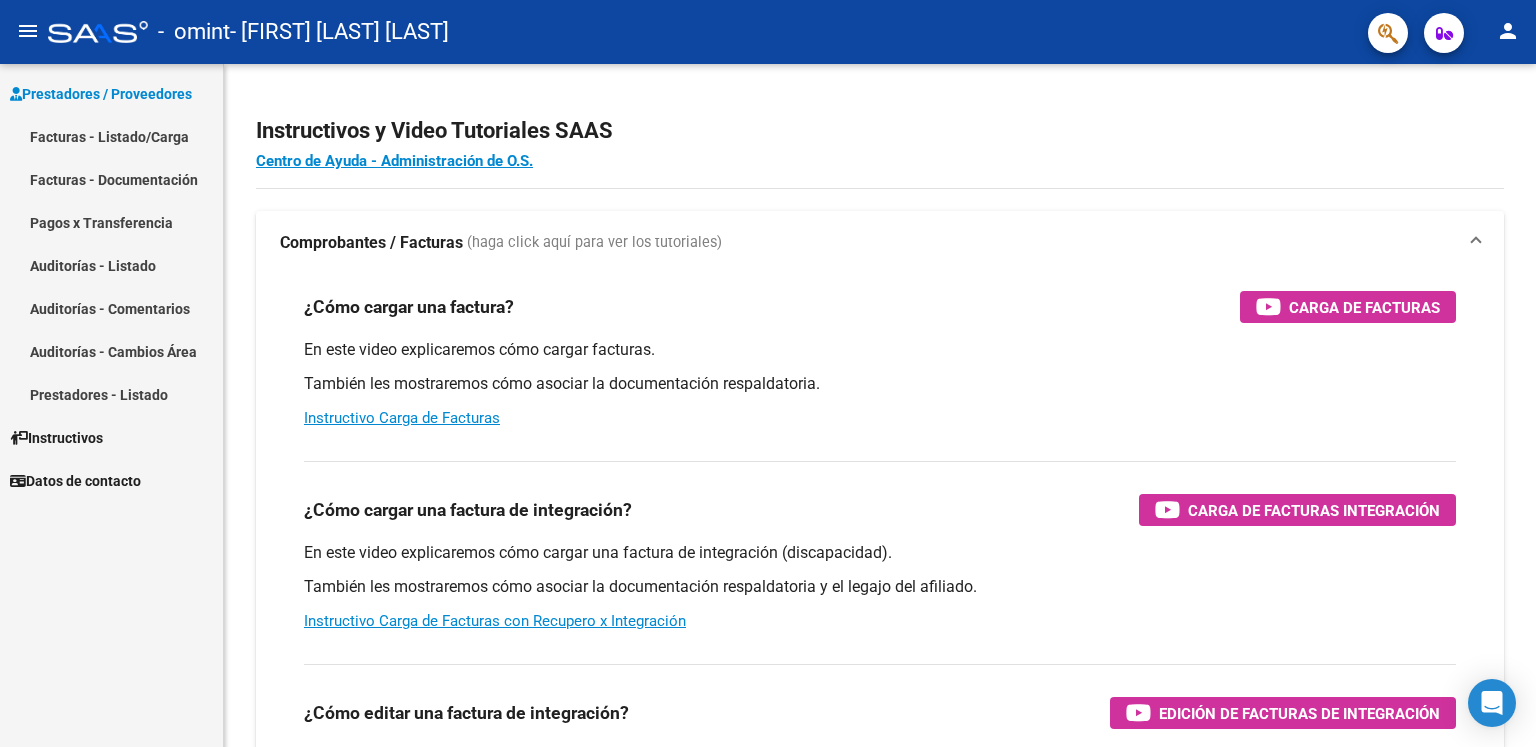 click on "Facturas - Listado/Carga" at bounding box center [111, 136] 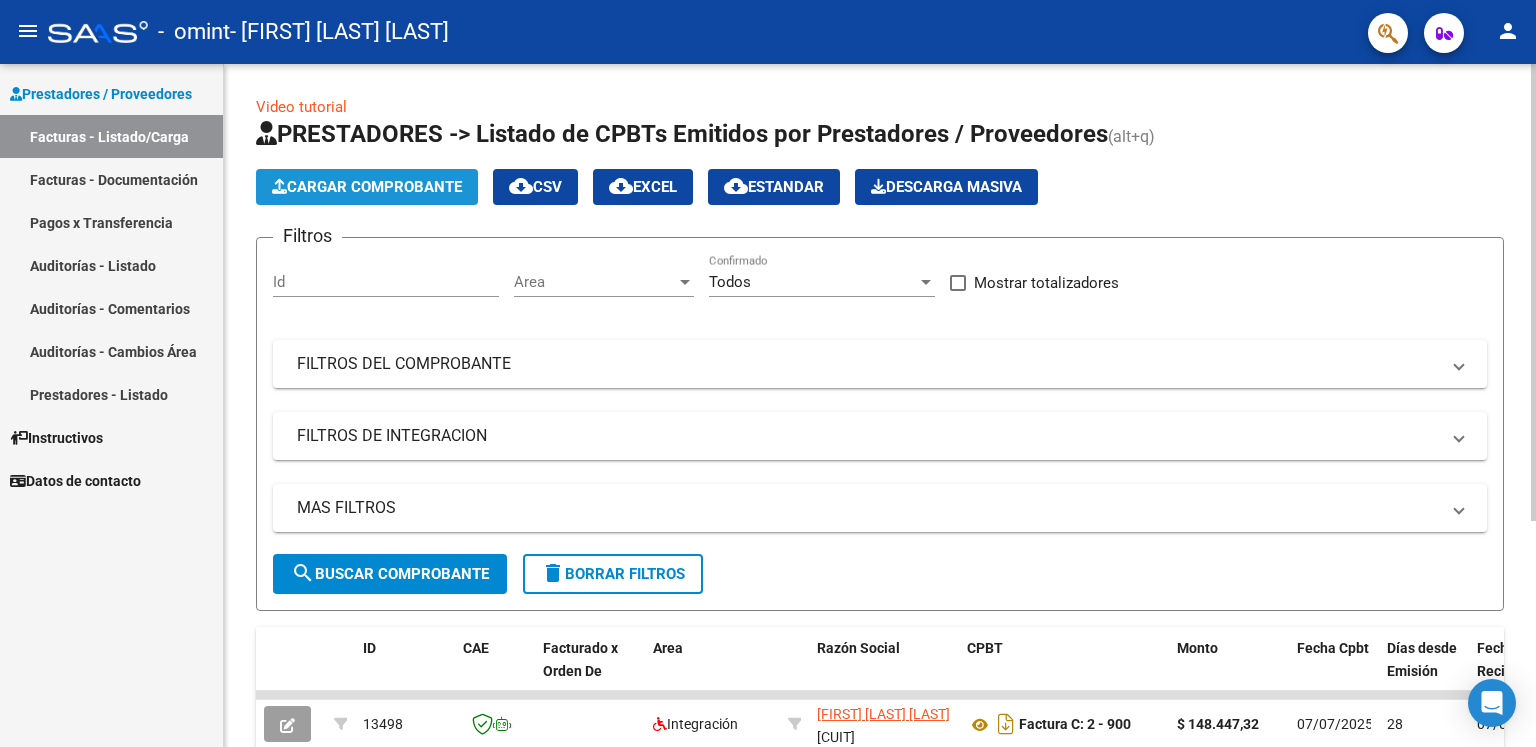 click on "Cargar Comprobante" 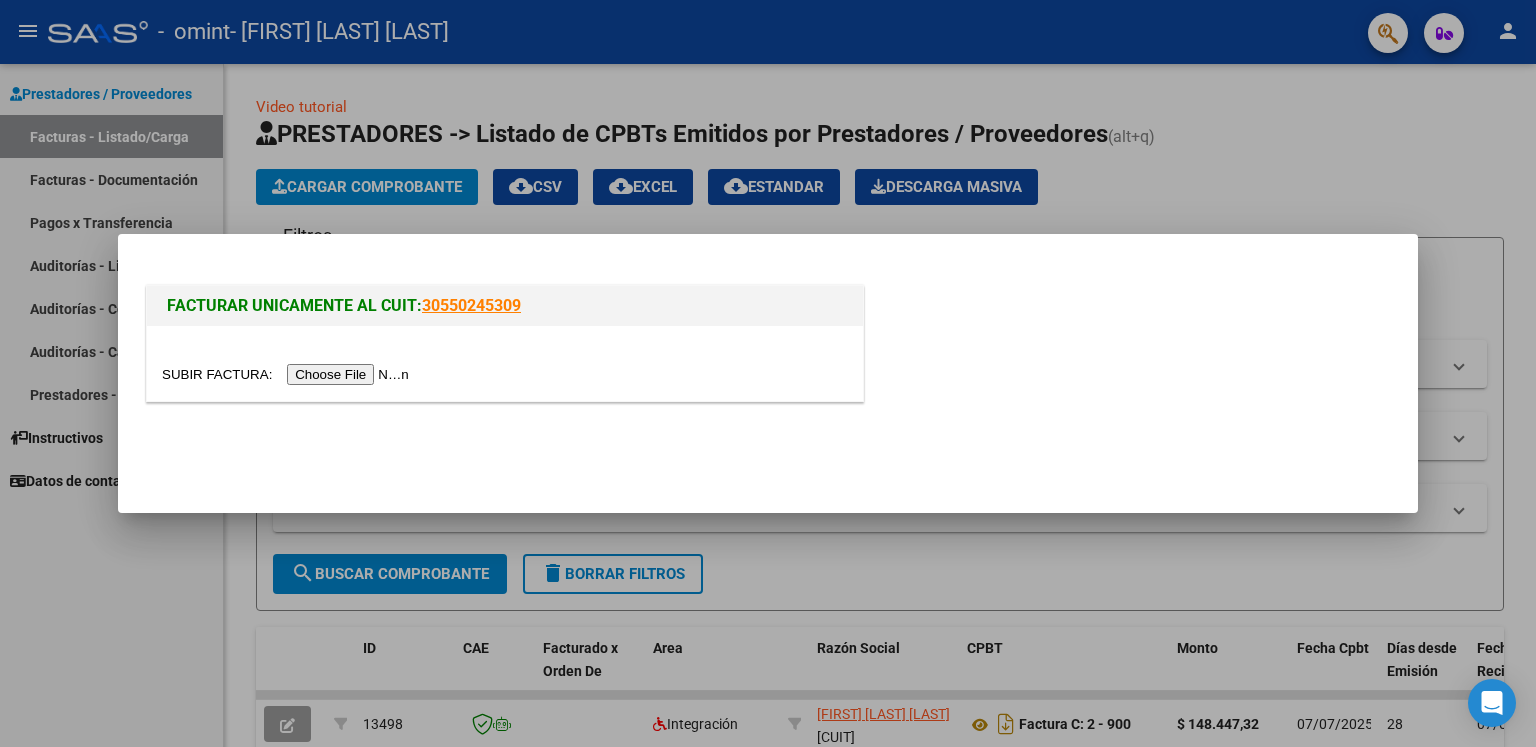click at bounding box center [288, 374] 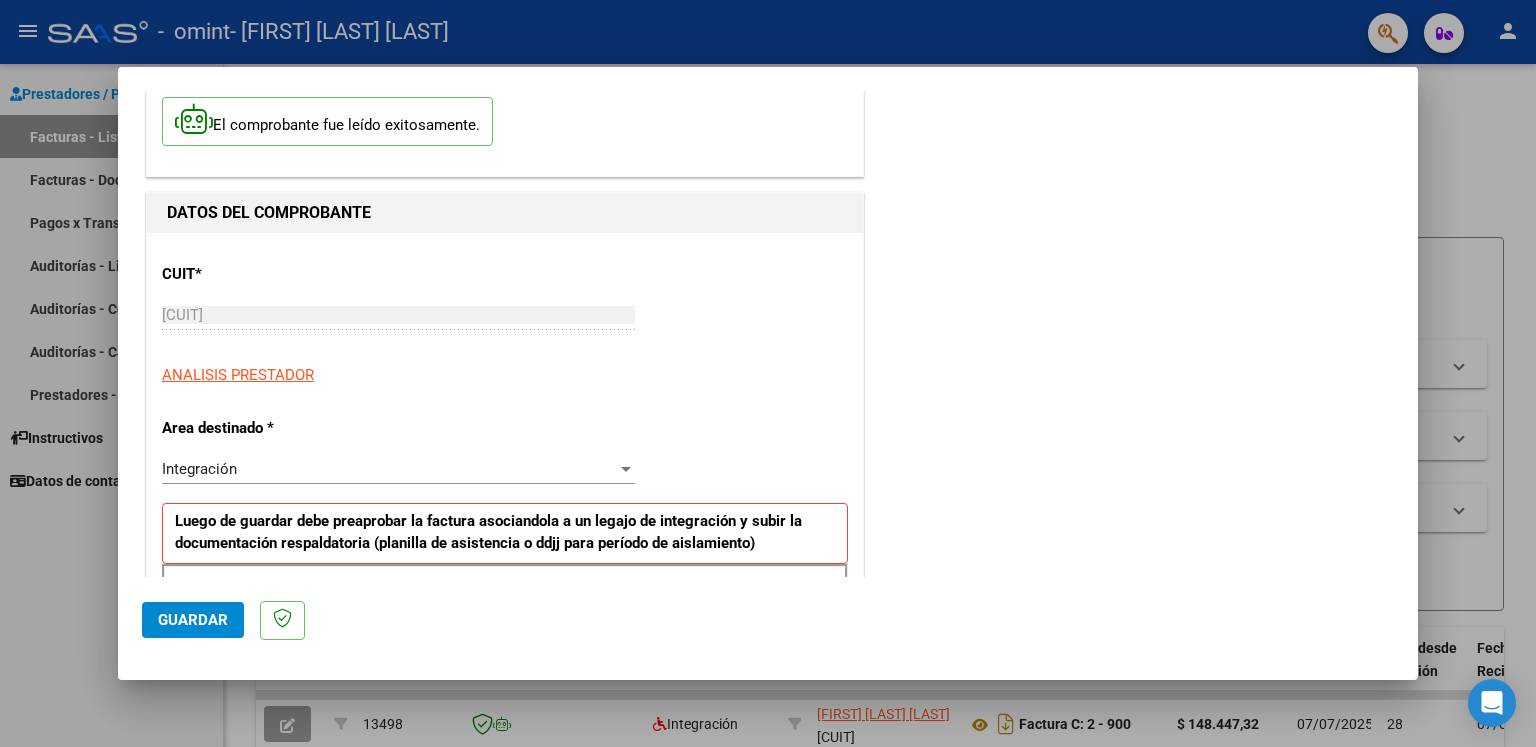 scroll, scrollTop: 0, scrollLeft: 0, axis: both 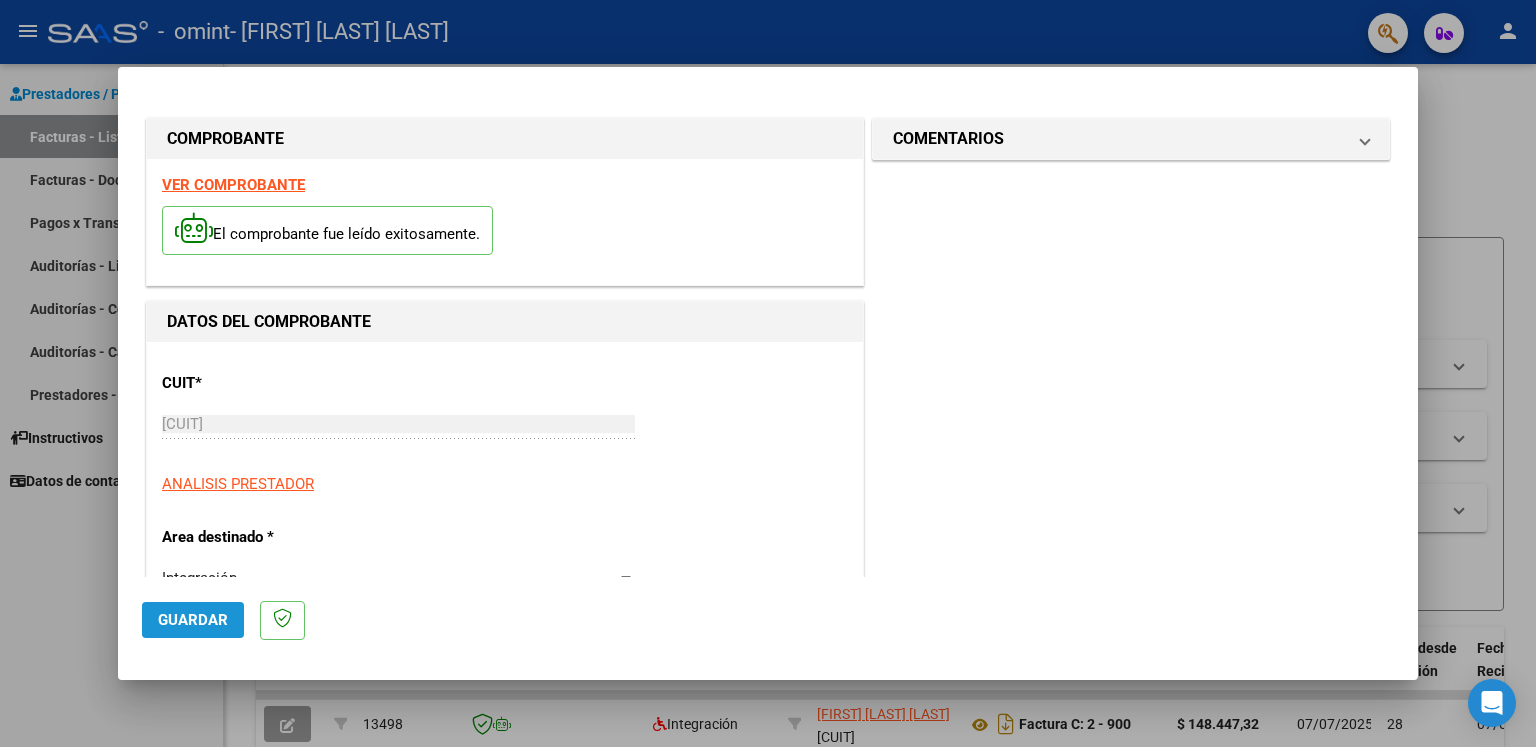 click on "Guardar" 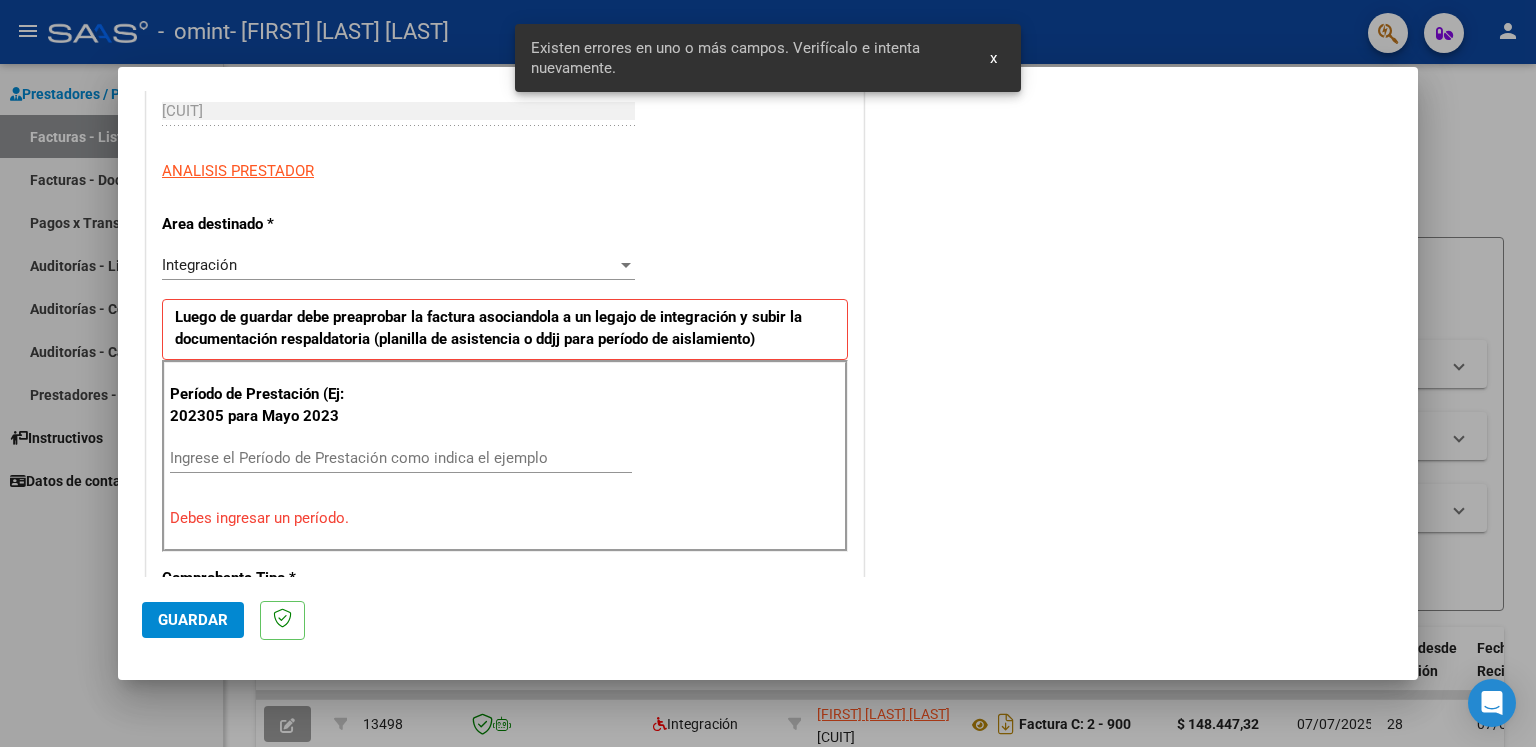 scroll, scrollTop: 414, scrollLeft: 0, axis: vertical 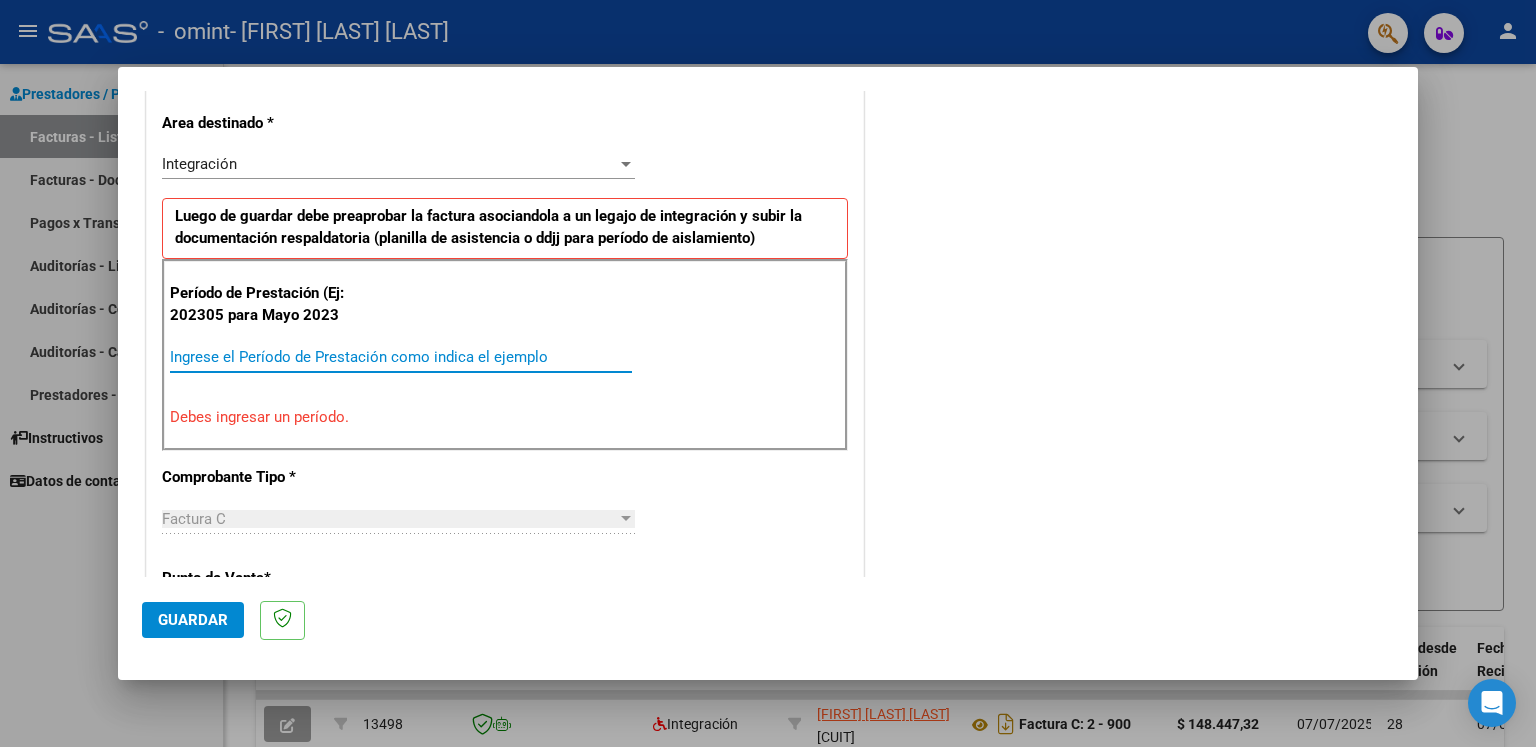 click on "Ingrese el Período de Prestación como indica el ejemplo" at bounding box center (401, 357) 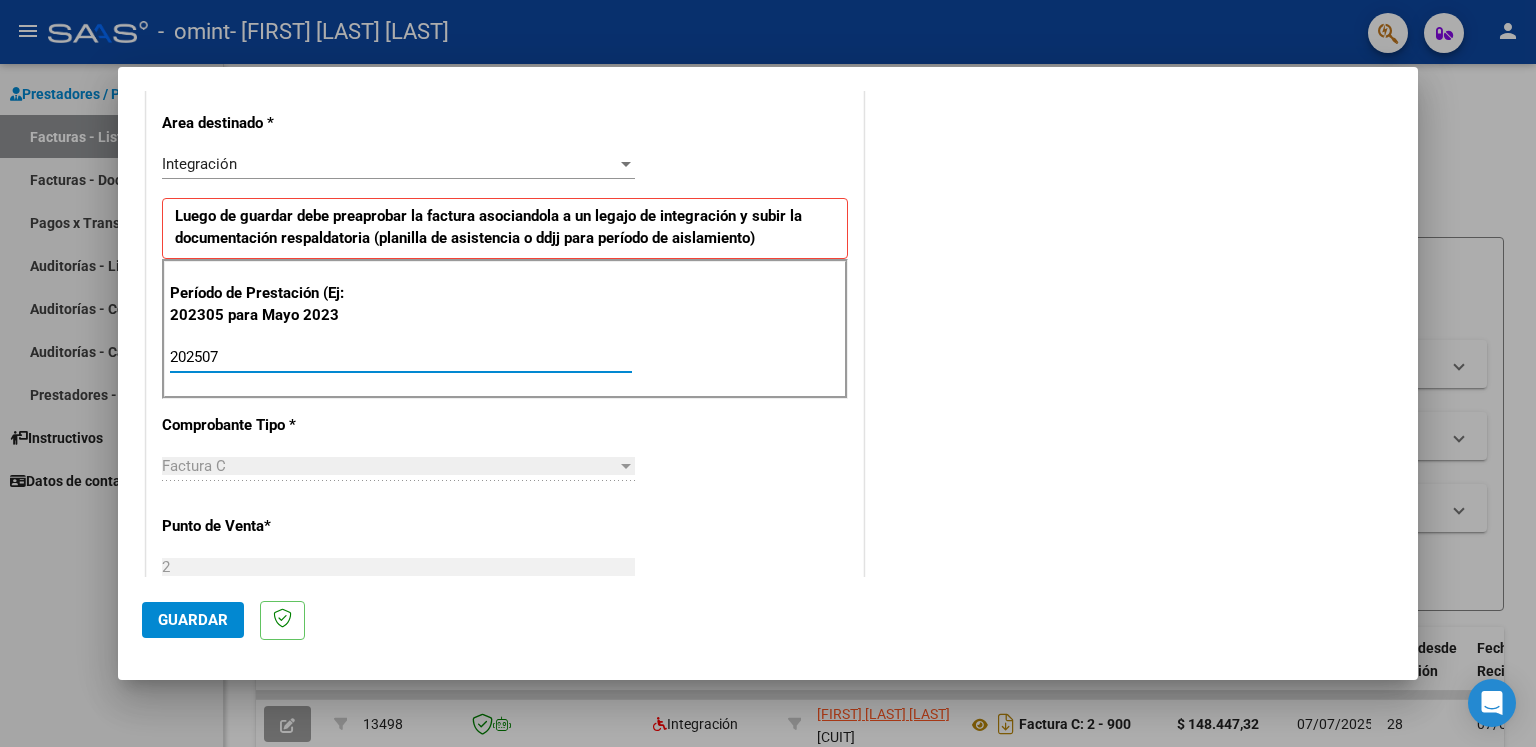 type on "202507" 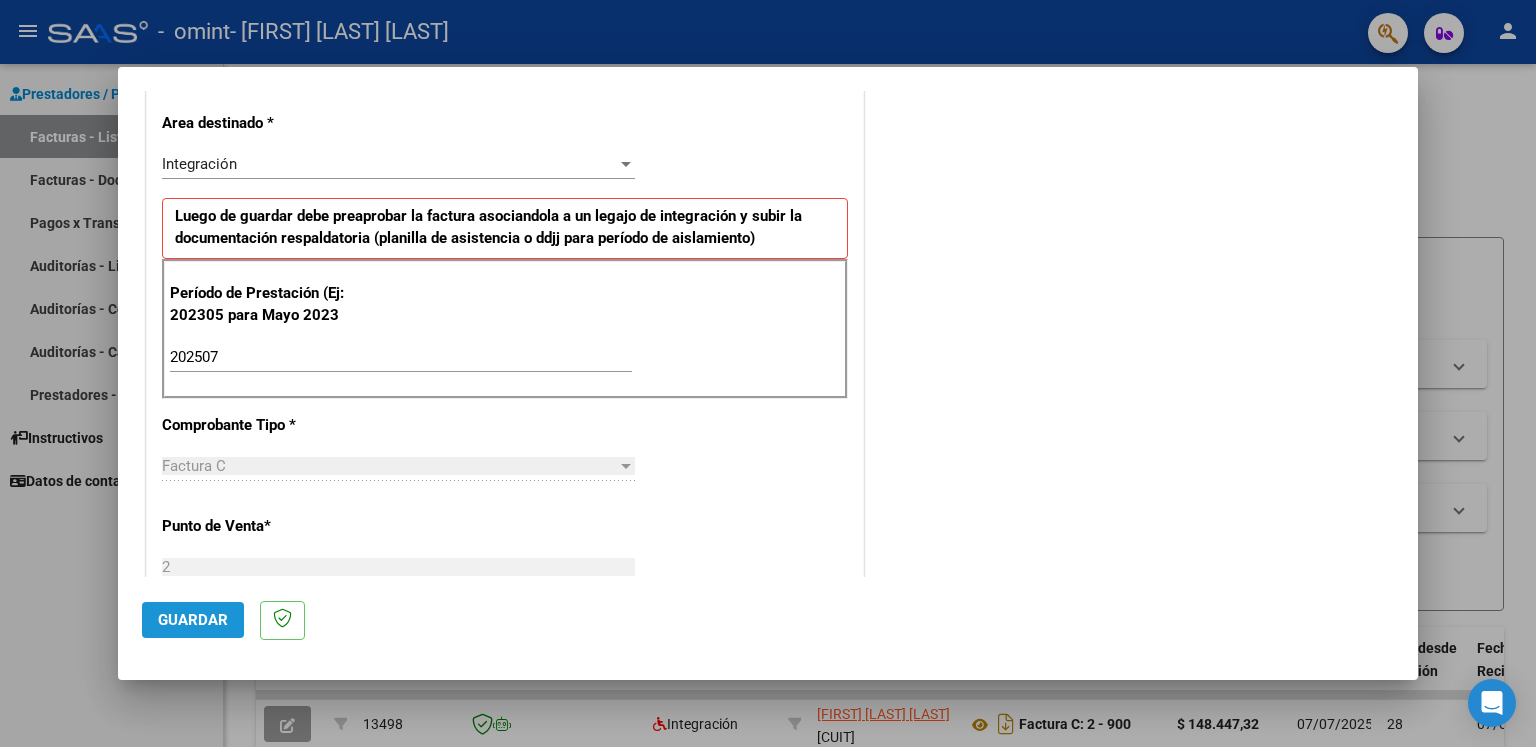 click on "Guardar" 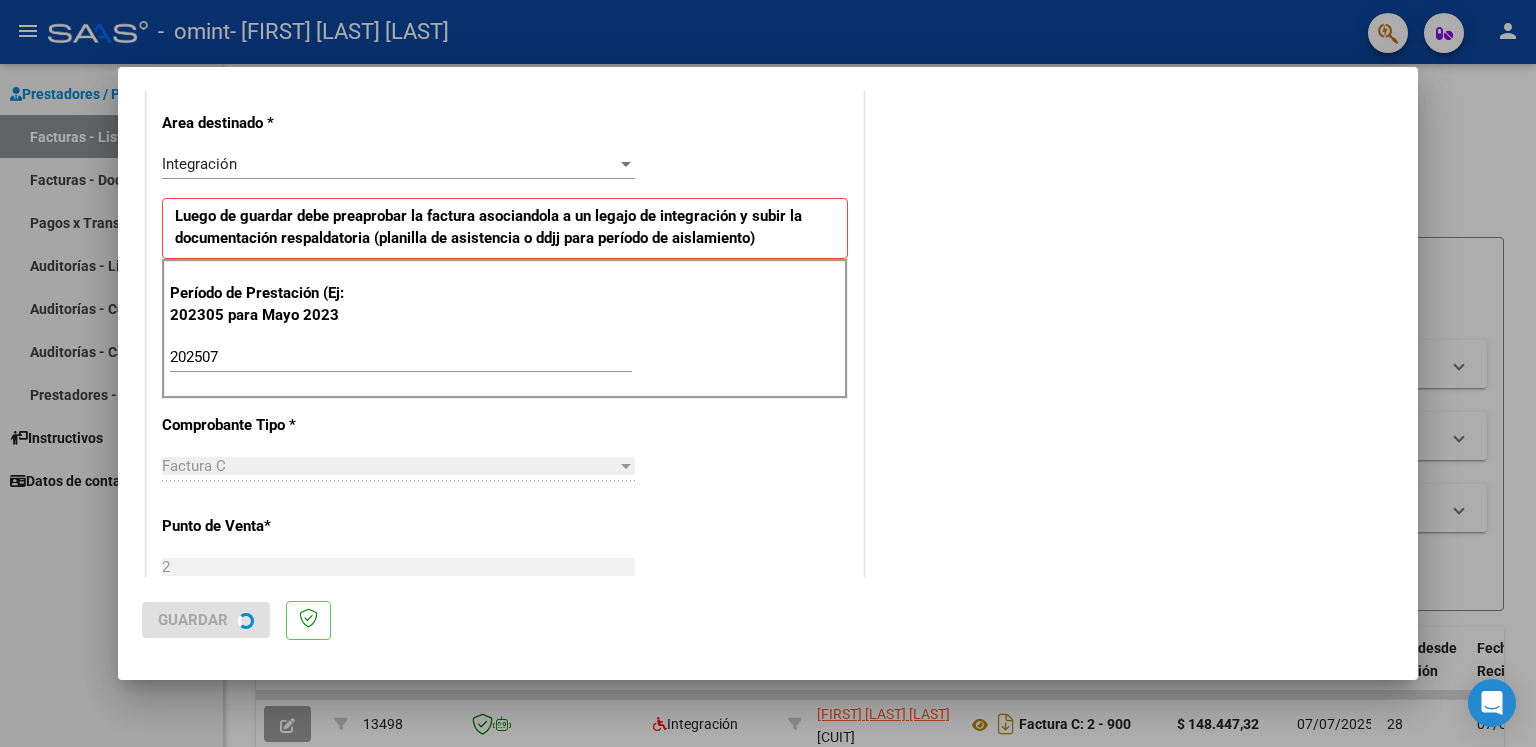 scroll, scrollTop: 0, scrollLeft: 0, axis: both 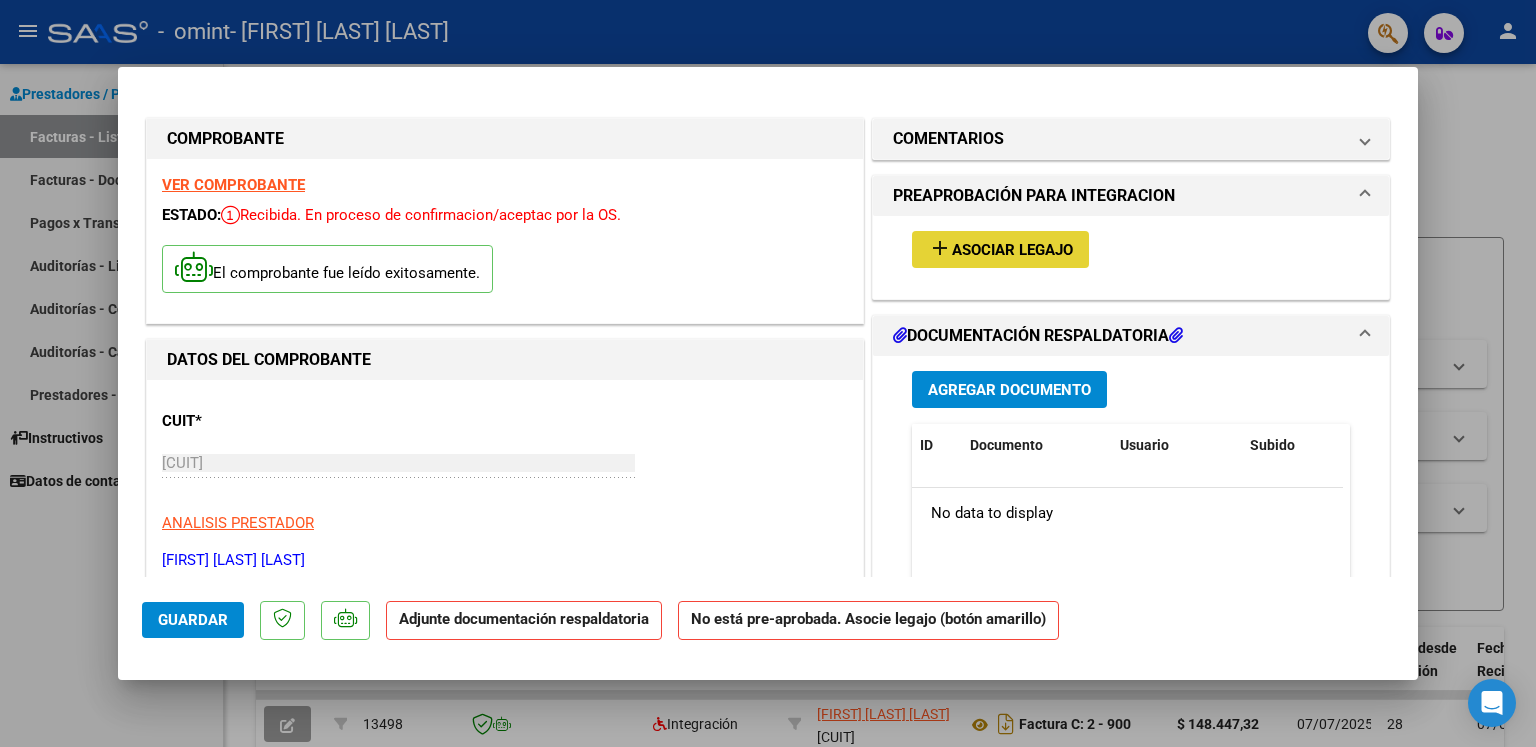 click on "Asociar Legajo" at bounding box center [1012, 250] 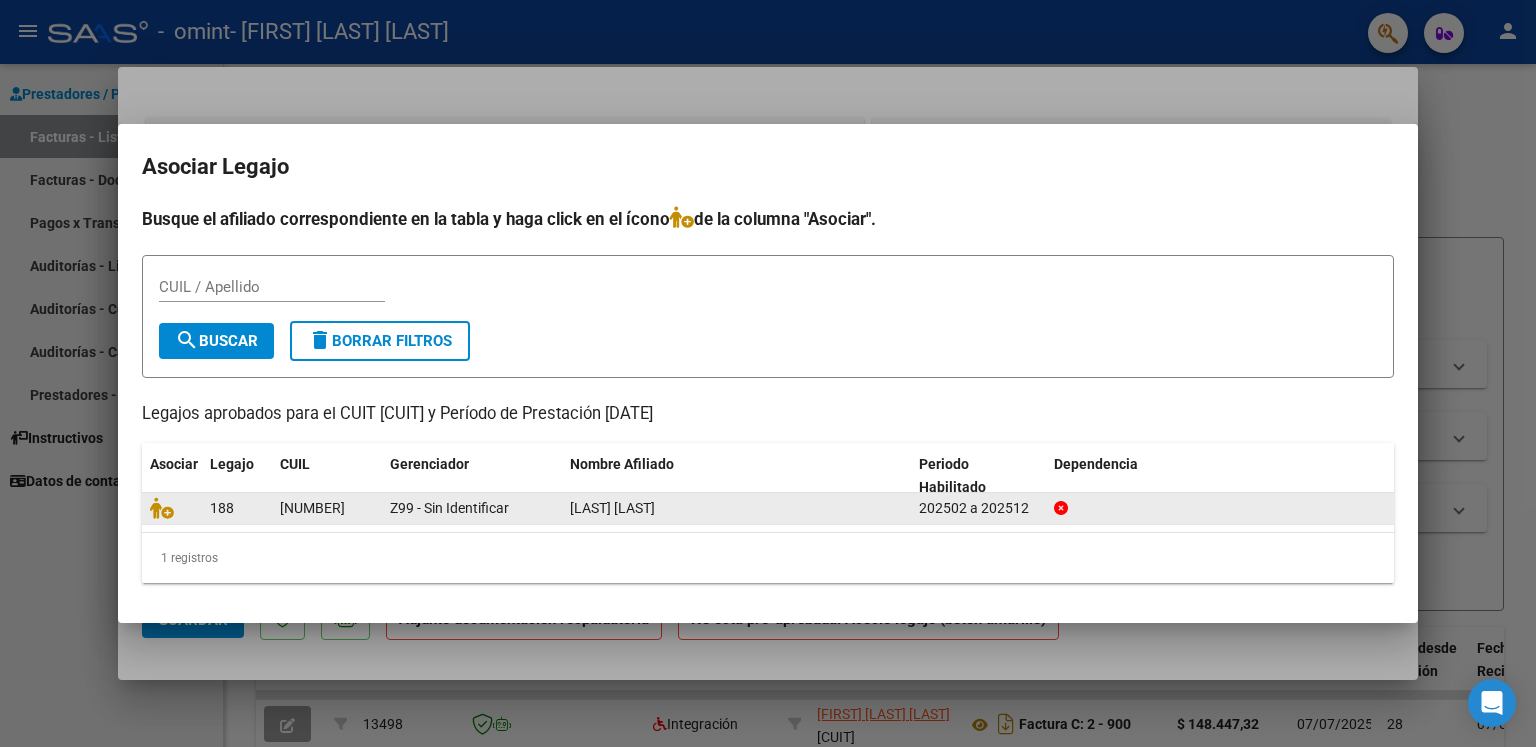 click on "[LAST] [LAST]" 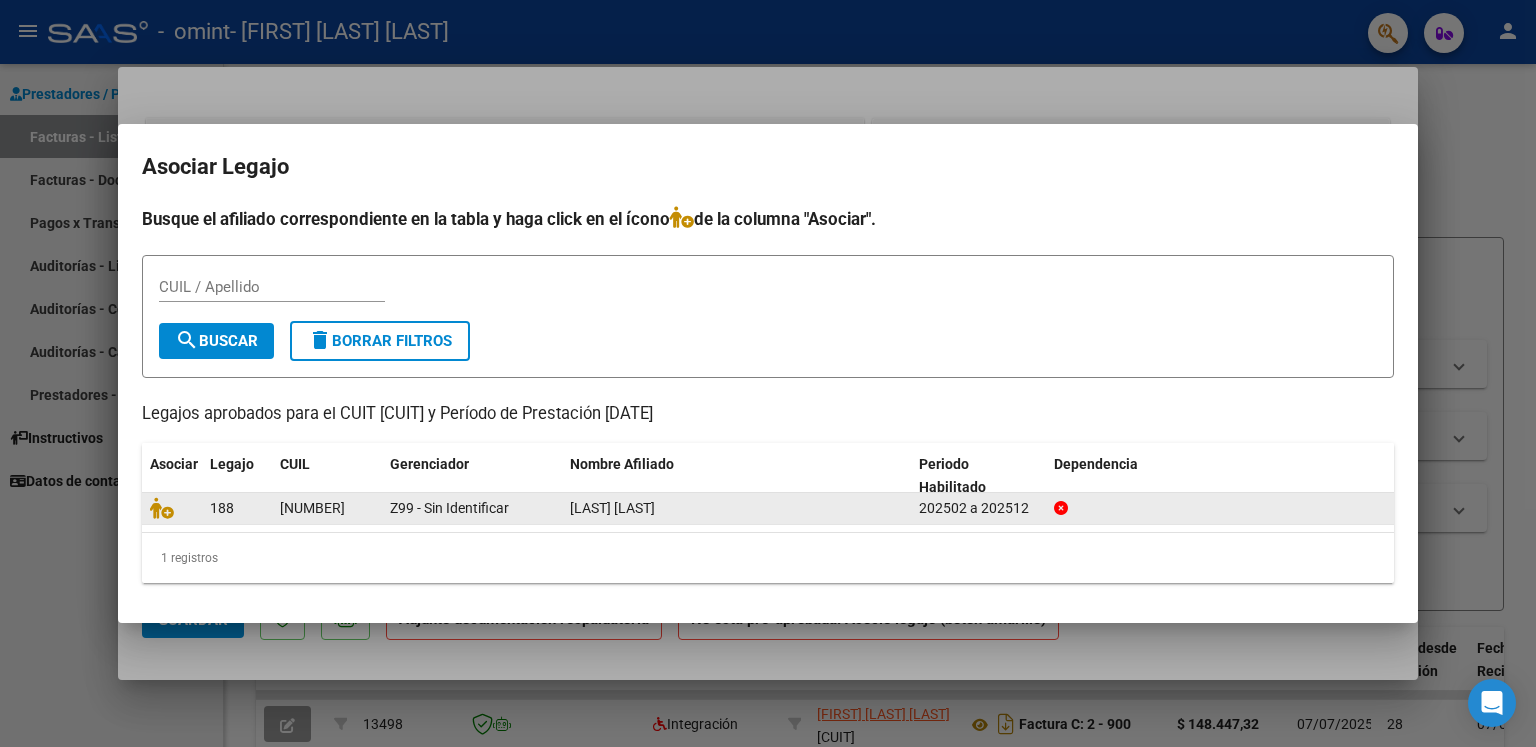 click on "[LAST] [LAST]" 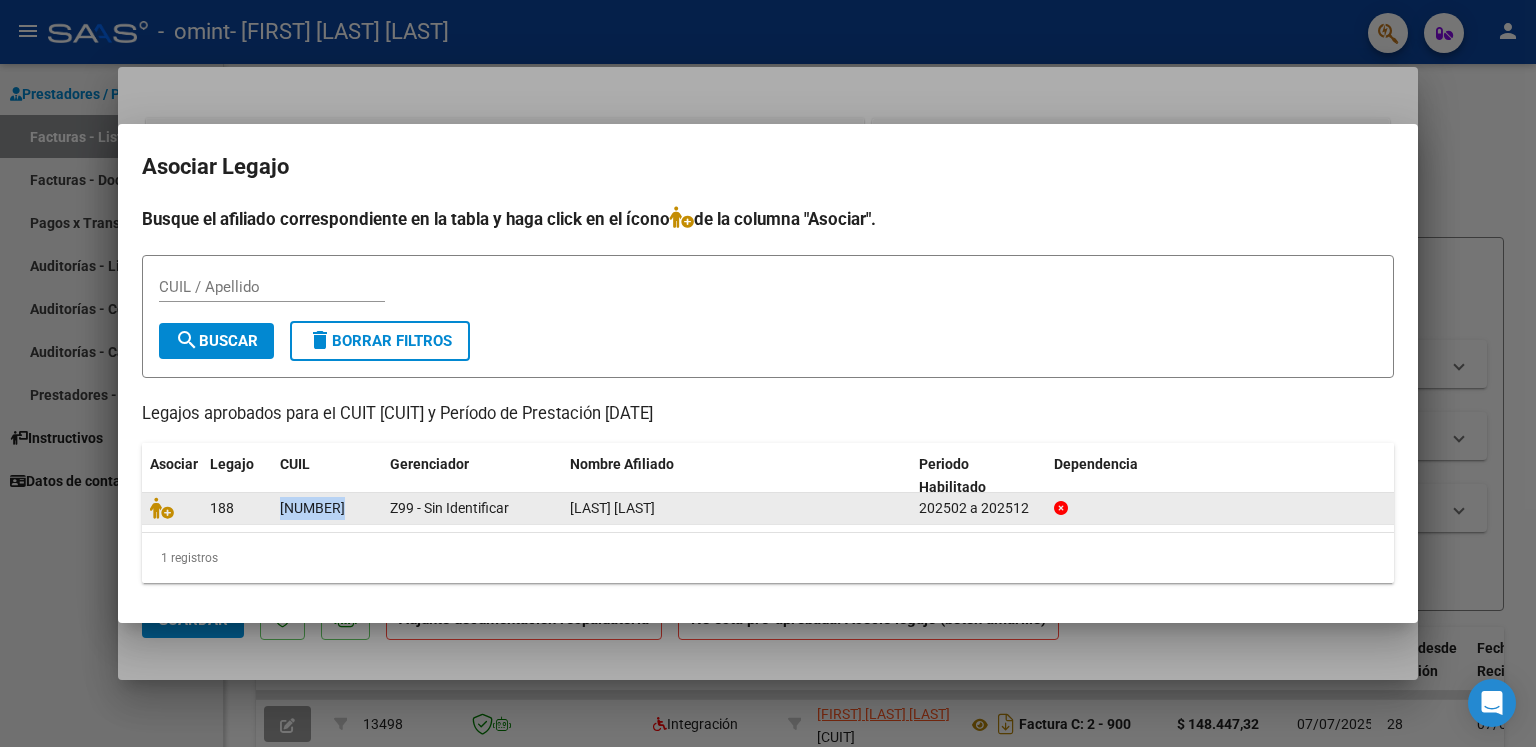 click on "[NUMBER]" 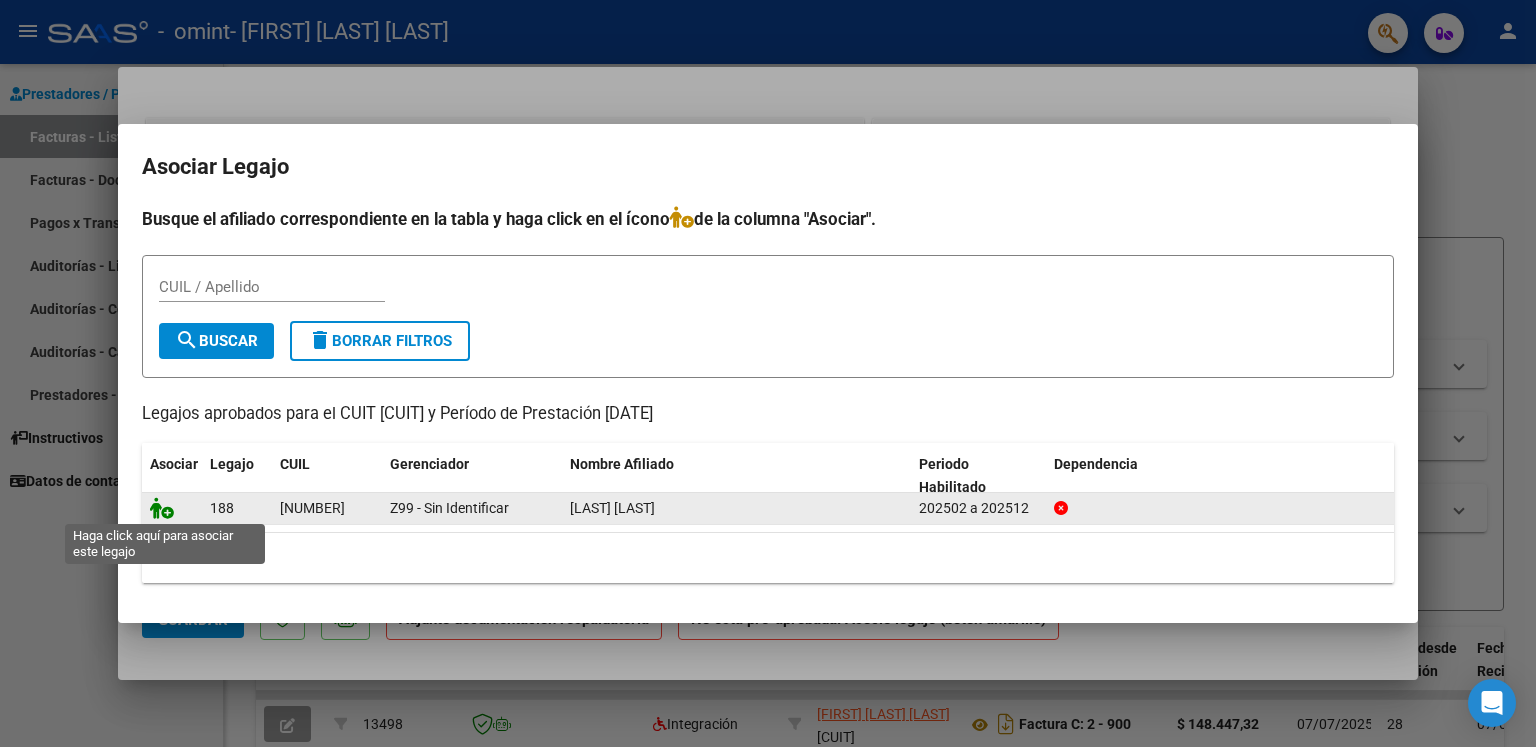 click 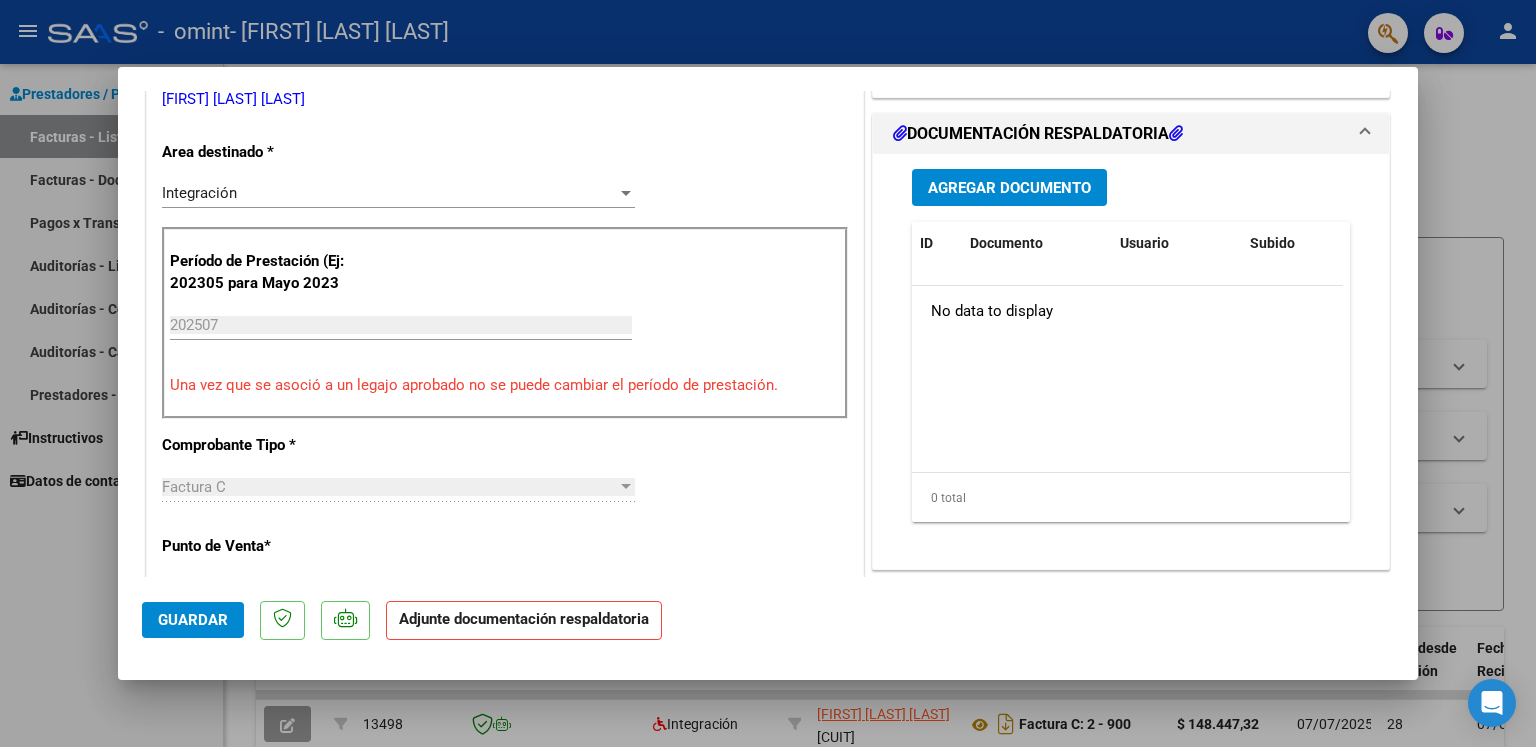 scroll, scrollTop: 480, scrollLeft: 0, axis: vertical 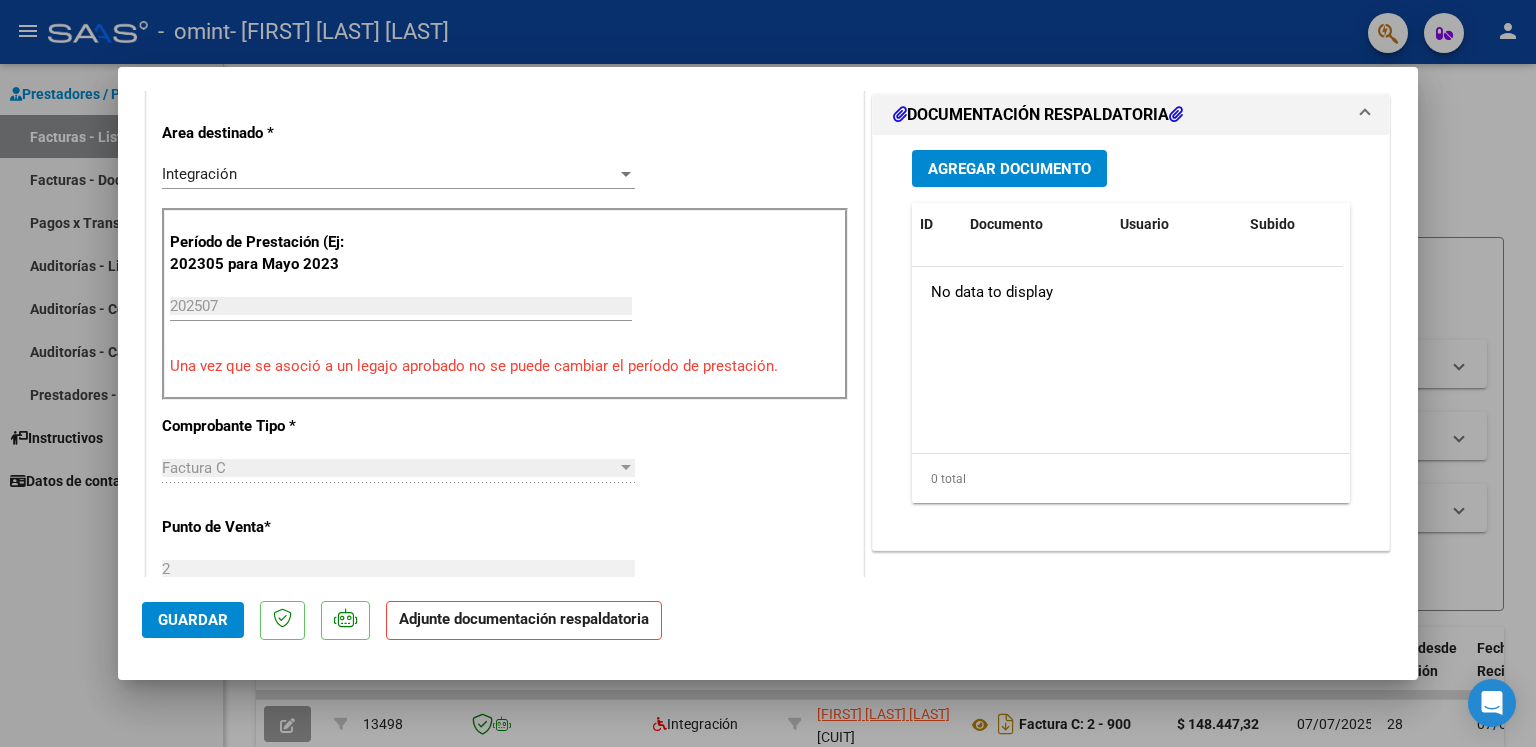 click on "Agregar Documento" at bounding box center (1009, 169) 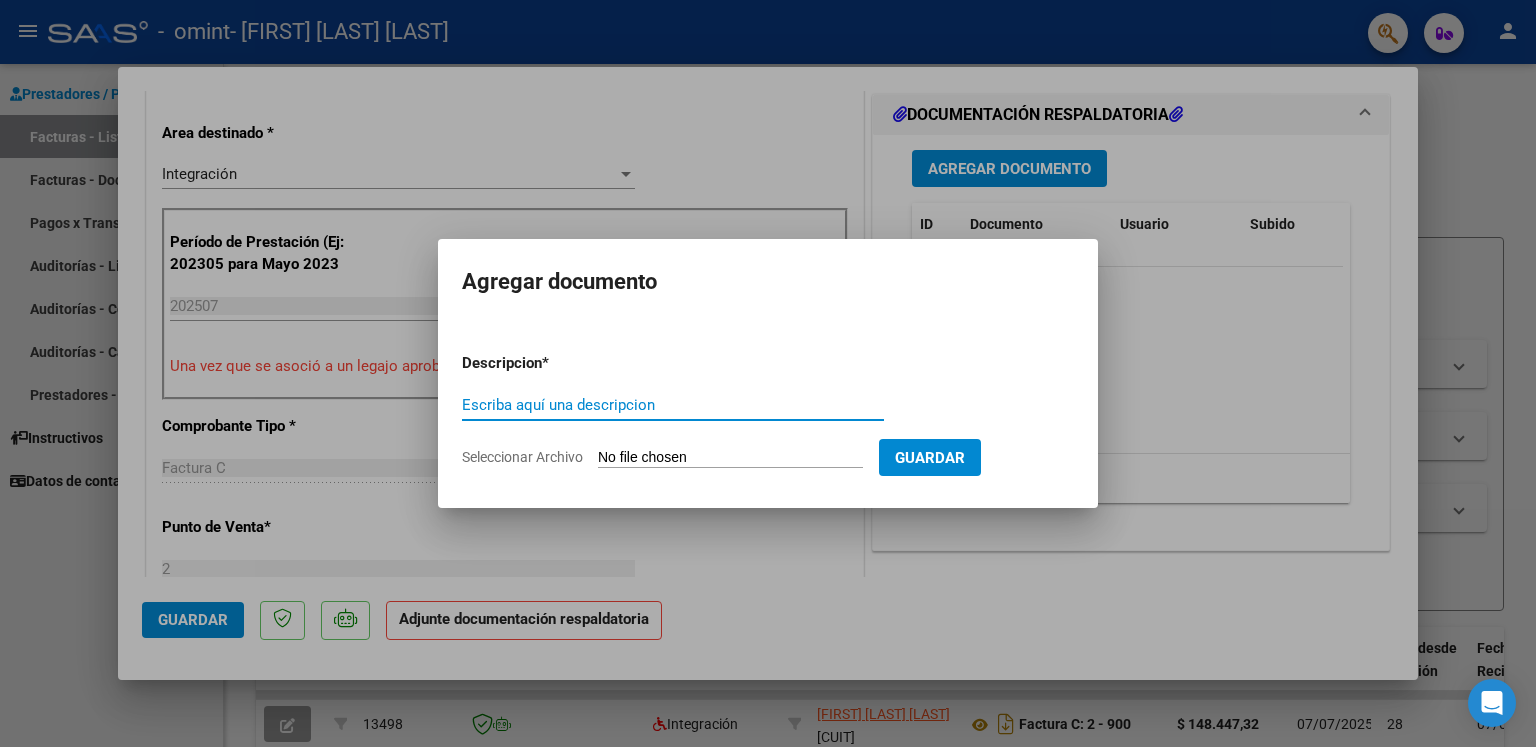 click on "Escriba aquí una descripcion" at bounding box center (673, 405) 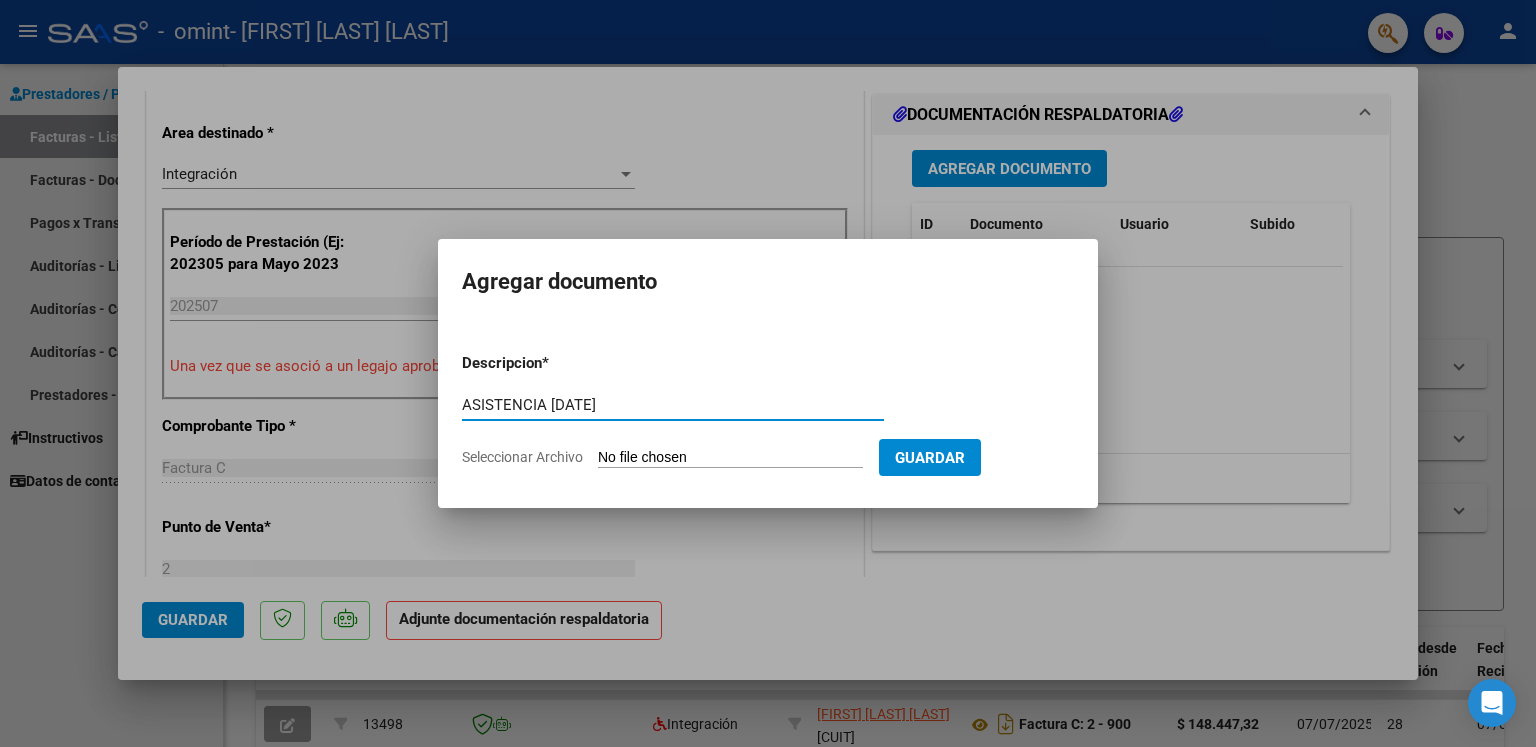 type on "ASISTENCIA [DATE]" 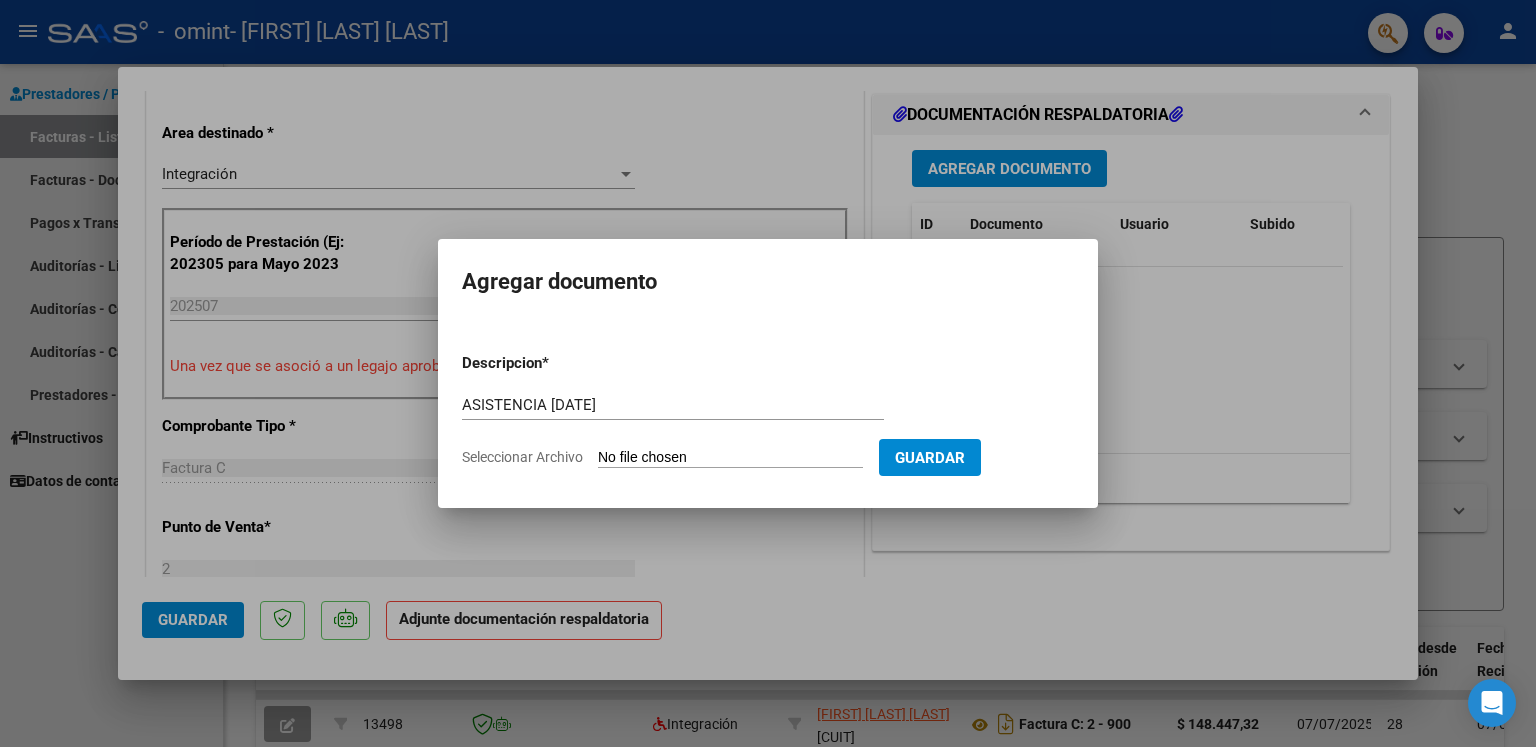 click on "Seleccionar Archivo" at bounding box center (730, 458) 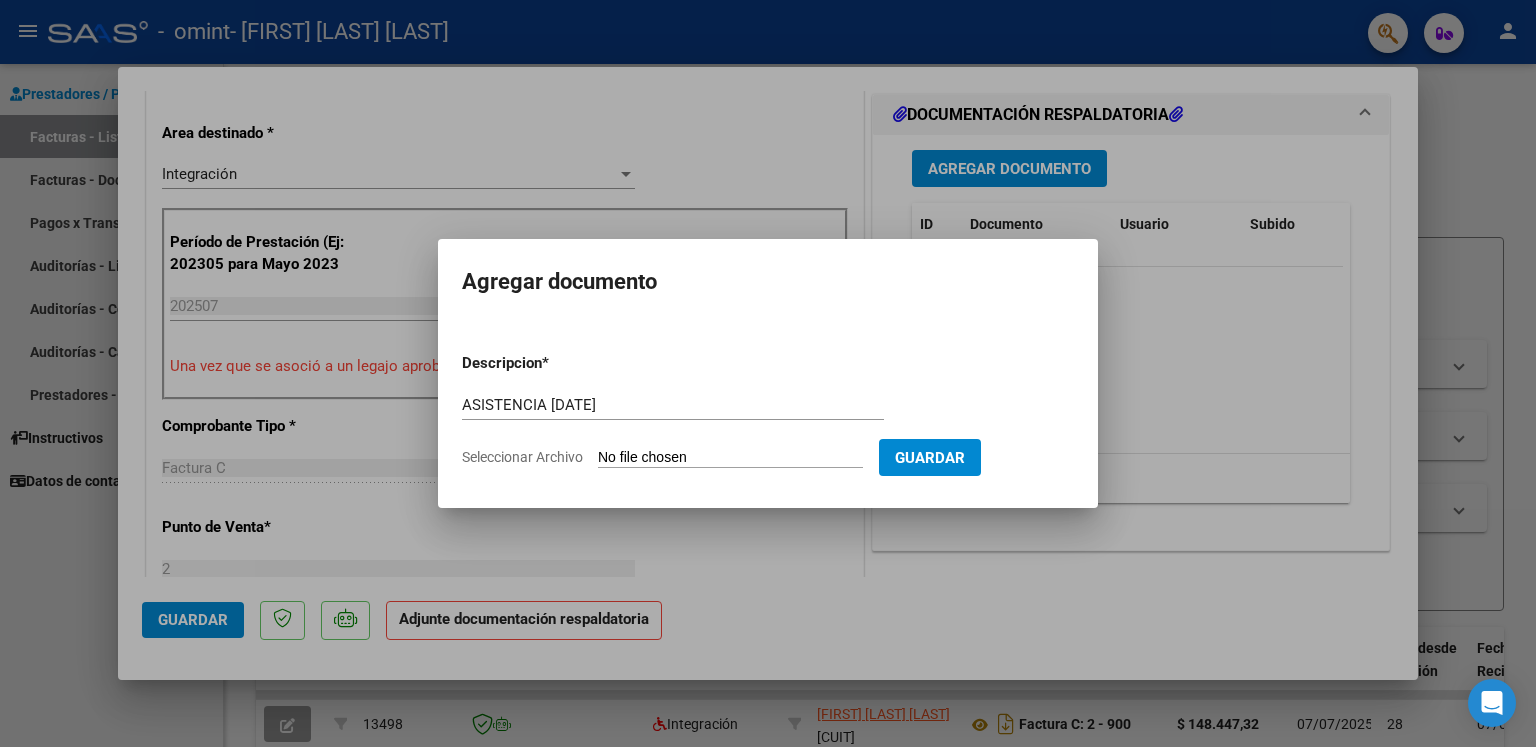 type on "C:\fakepath\ASISTENCIA [DATE].pdf" 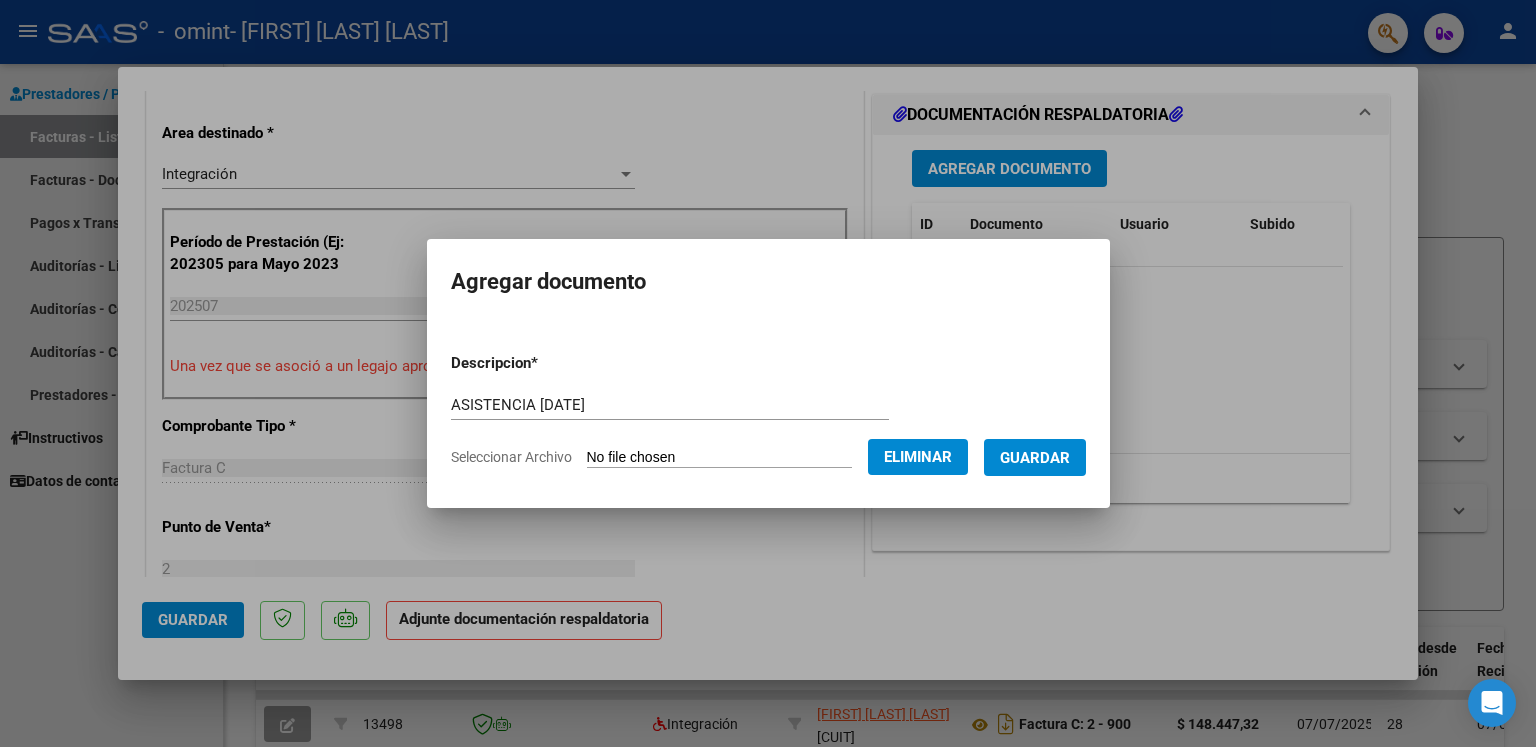 click on "Guardar" at bounding box center [1035, 457] 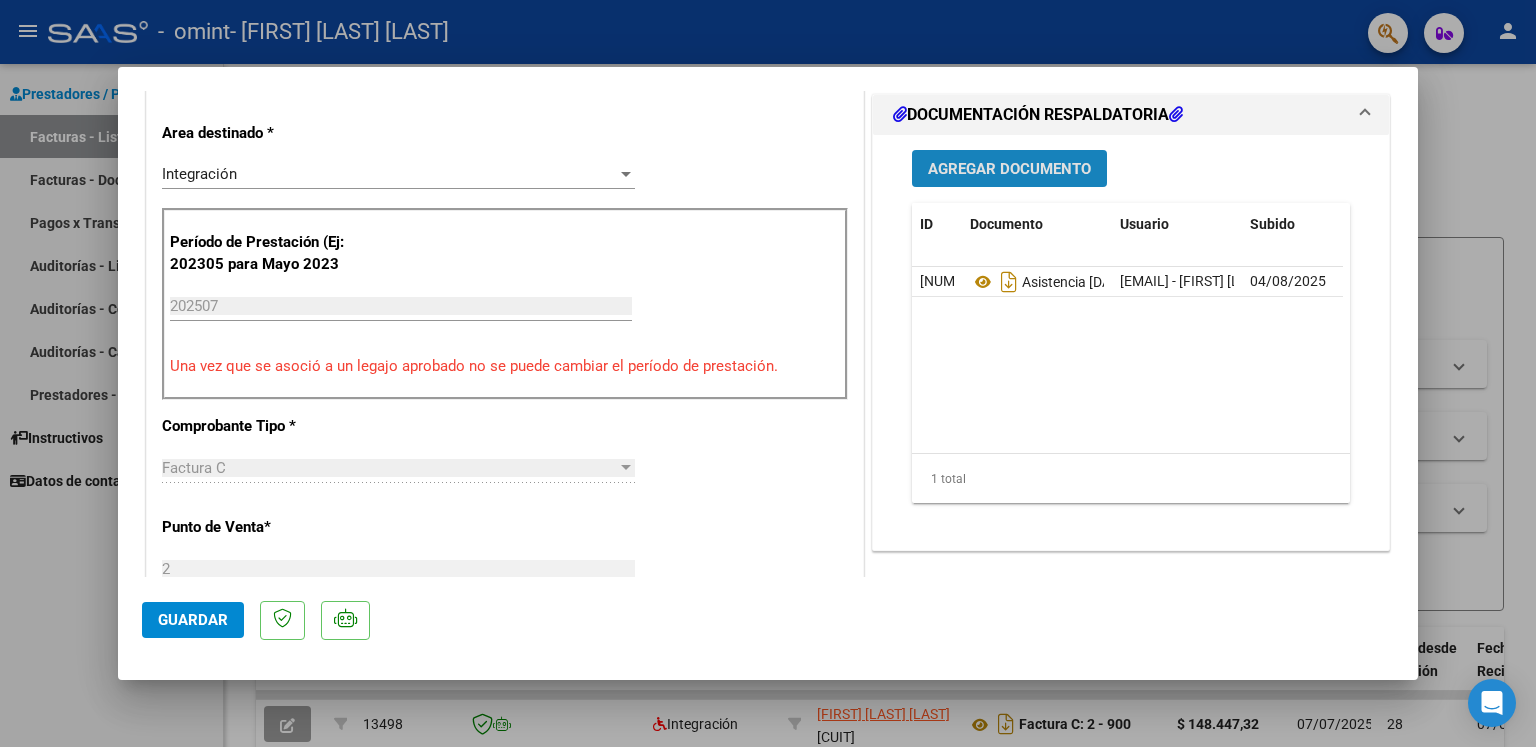 click on "Agregar Documento" at bounding box center [1009, 169] 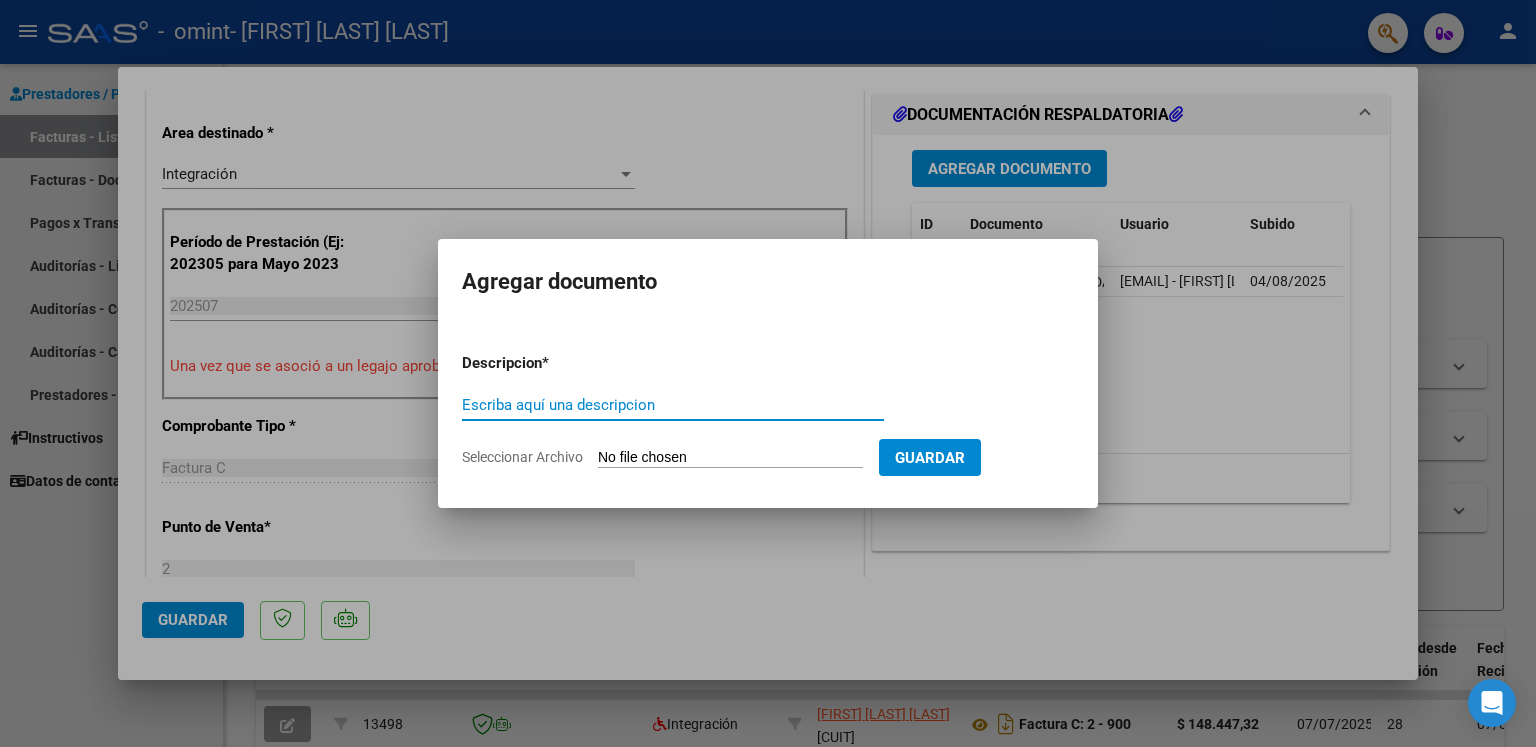 click on "Escriba aquí una descripcion" at bounding box center [673, 405] 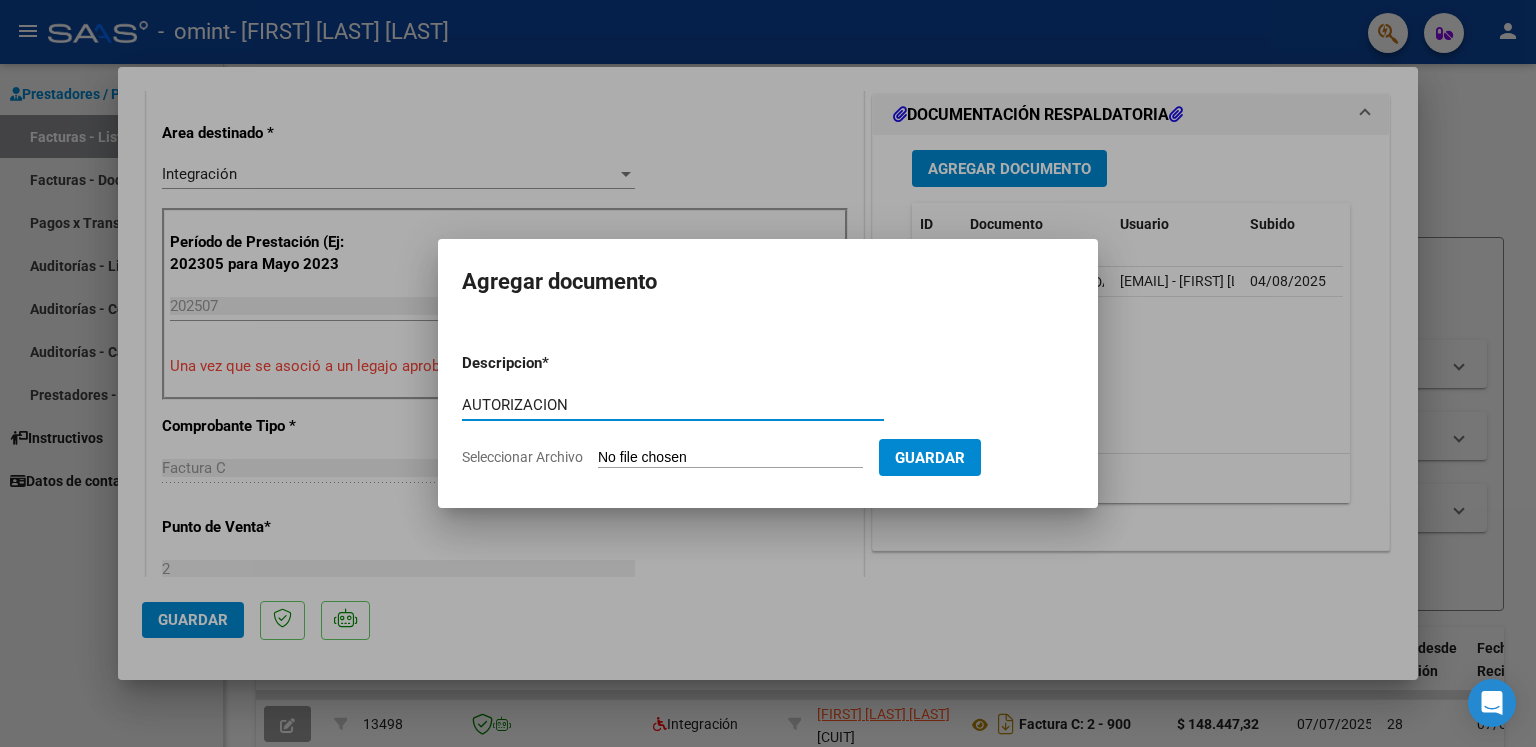 type on "AUTORIZACION" 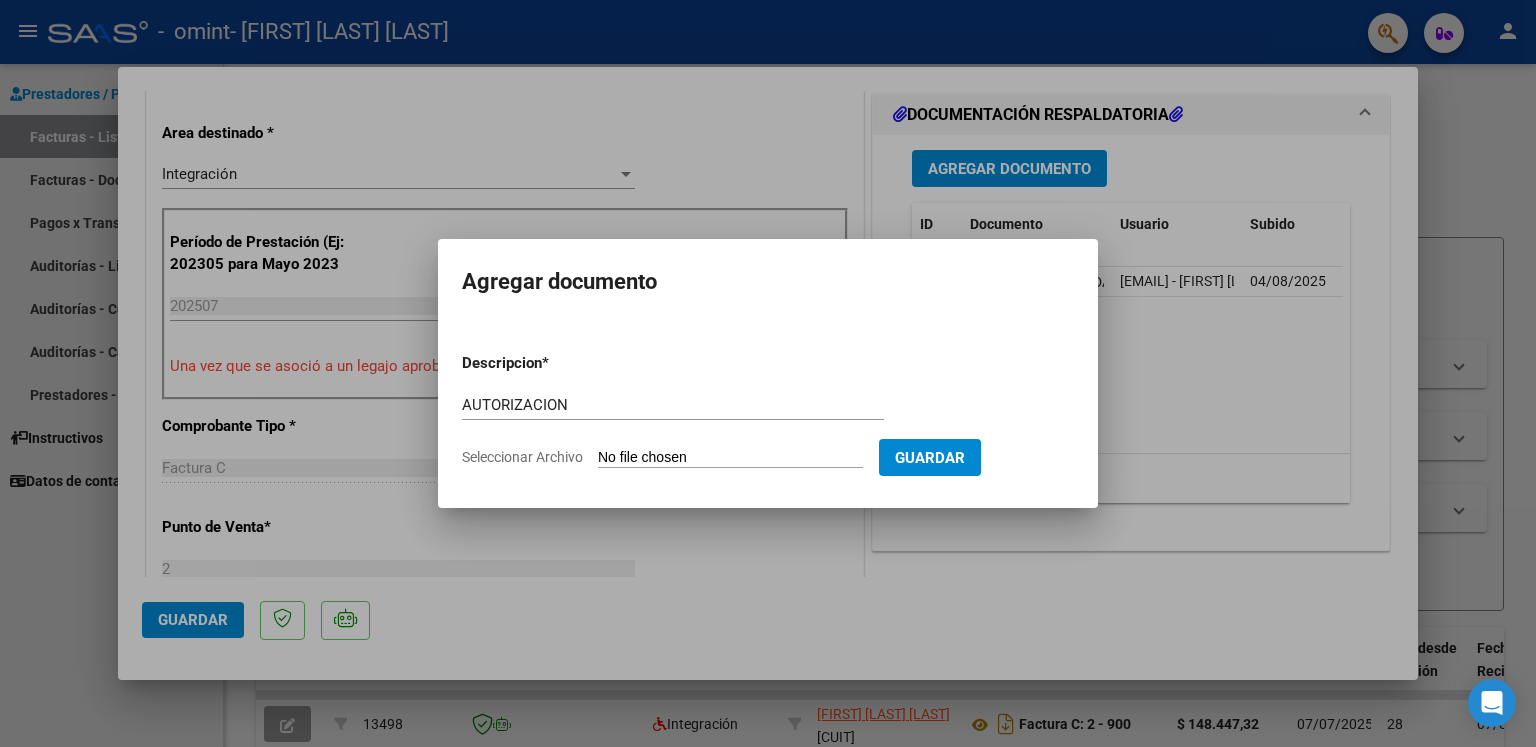 click on "Seleccionar Archivo" at bounding box center [730, 458] 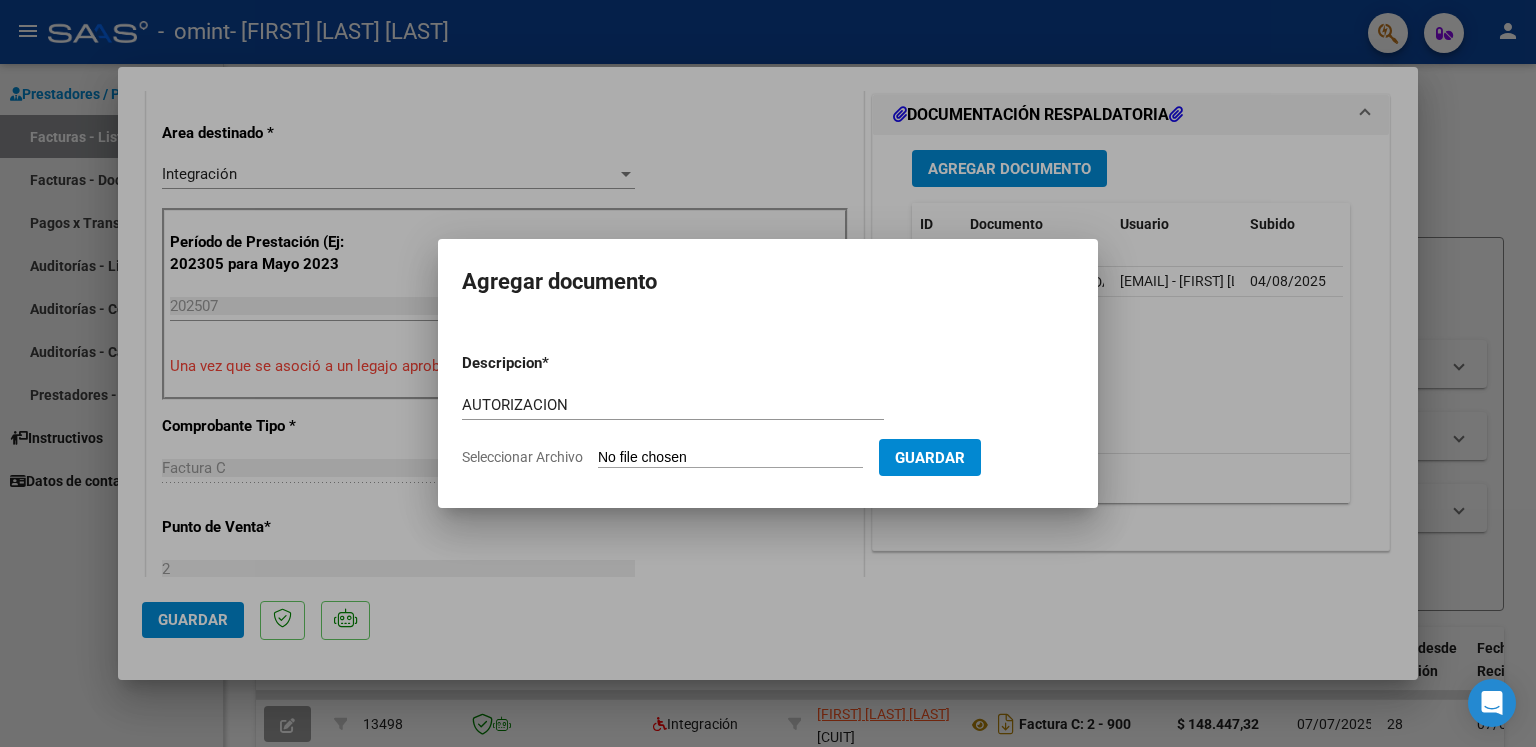 type on "C:\fakepath\[NUMBER].pdf" 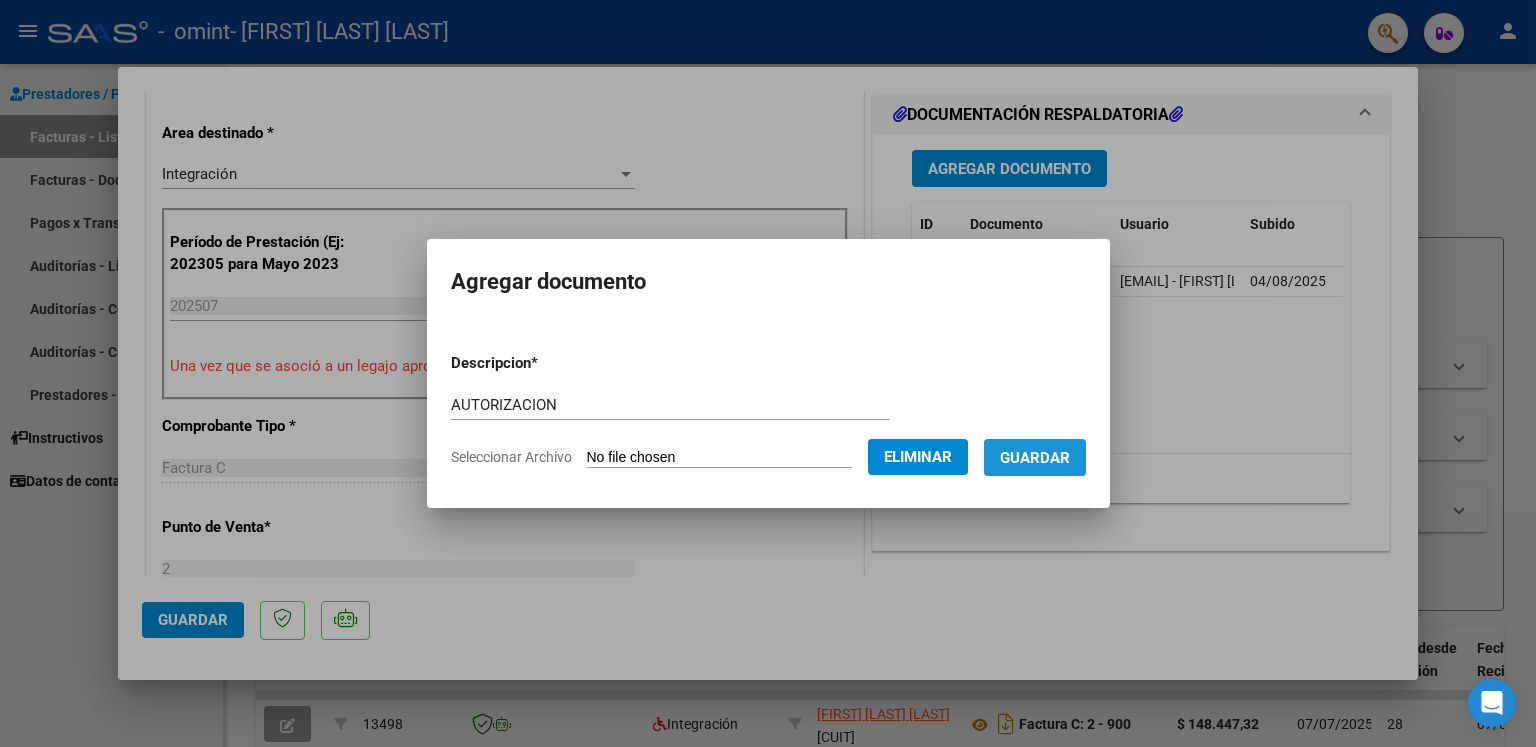 click on "Guardar" at bounding box center [1035, 458] 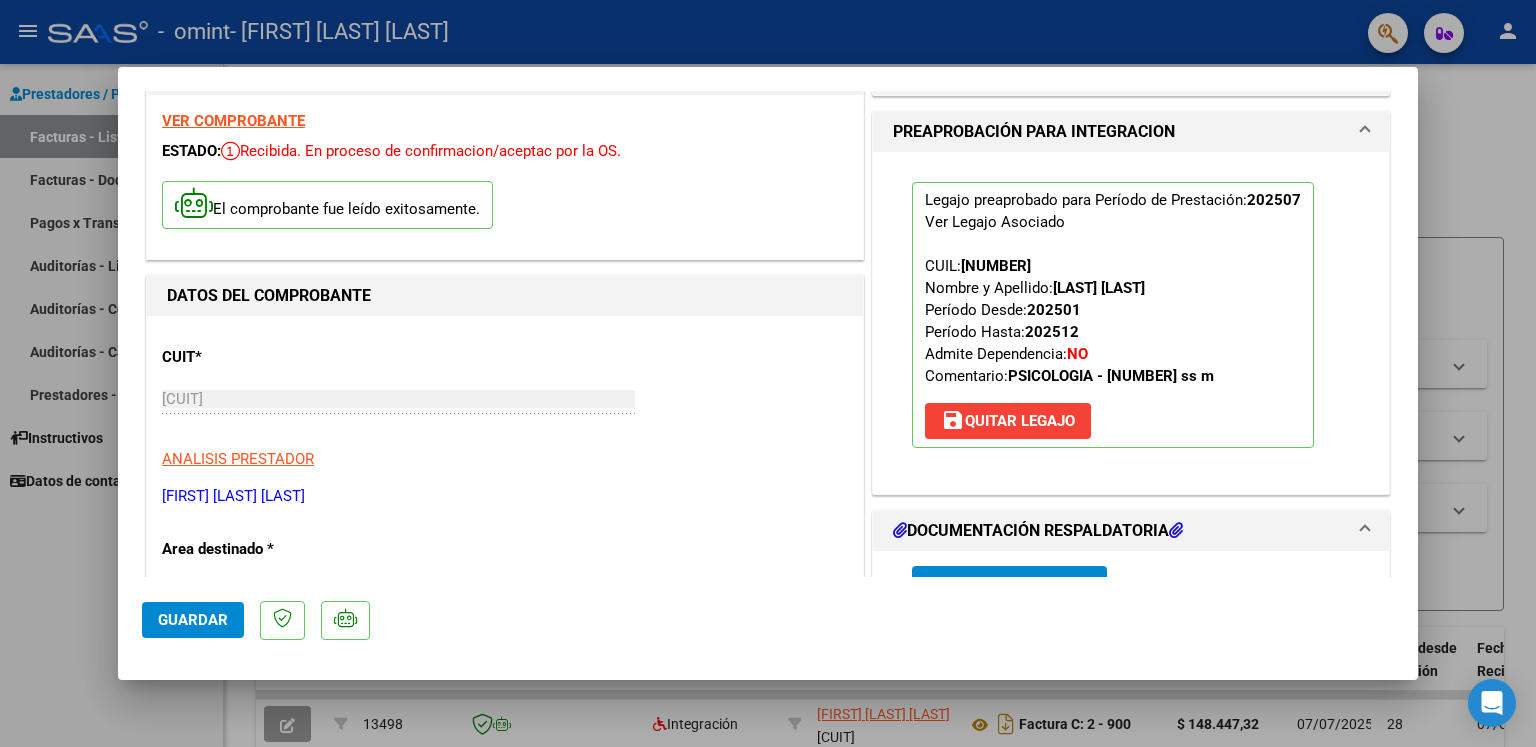 scroll, scrollTop: 16, scrollLeft: 0, axis: vertical 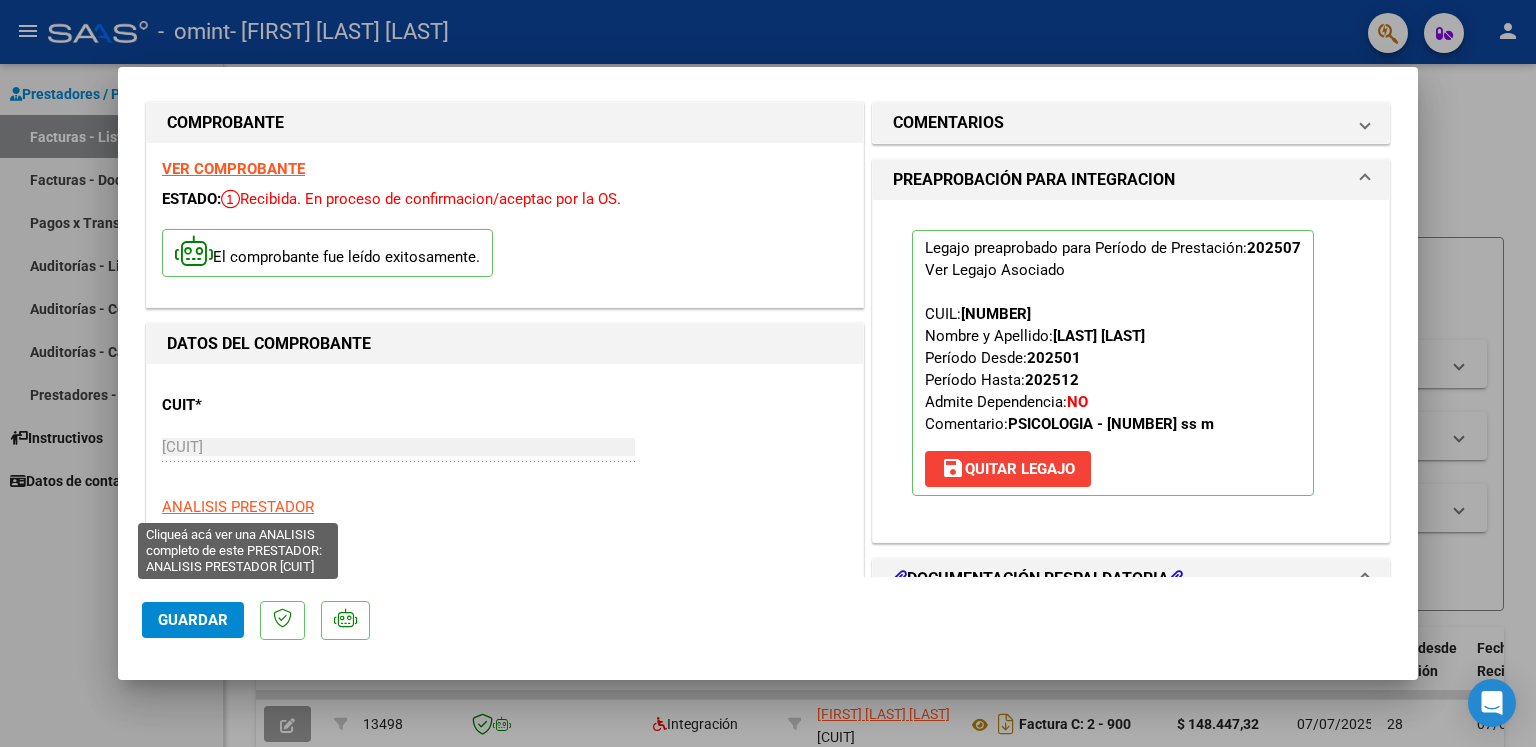 click on "ANALISIS PRESTADOR" at bounding box center (238, 507) 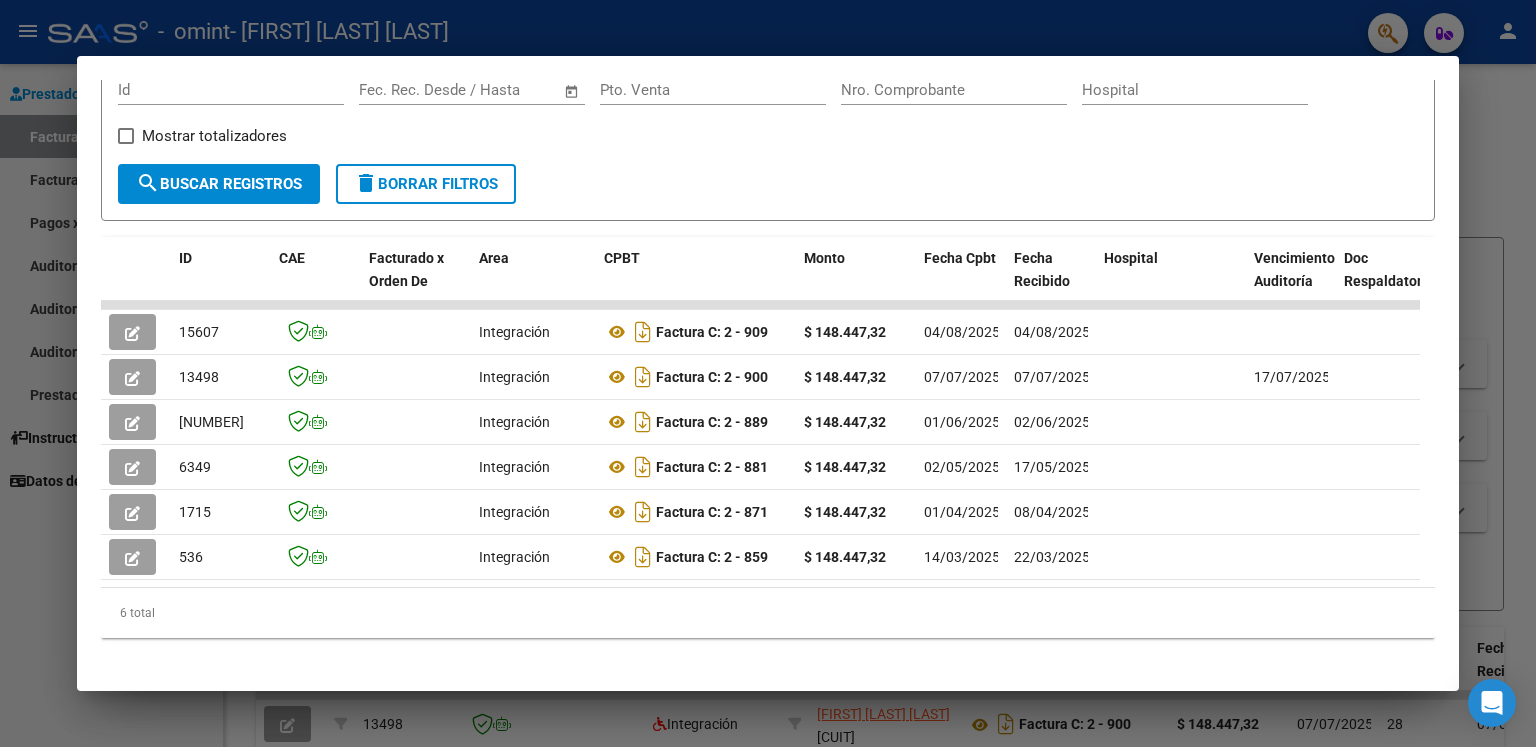 scroll, scrollTop: 320, scrollLeft: 0, axis: vertical 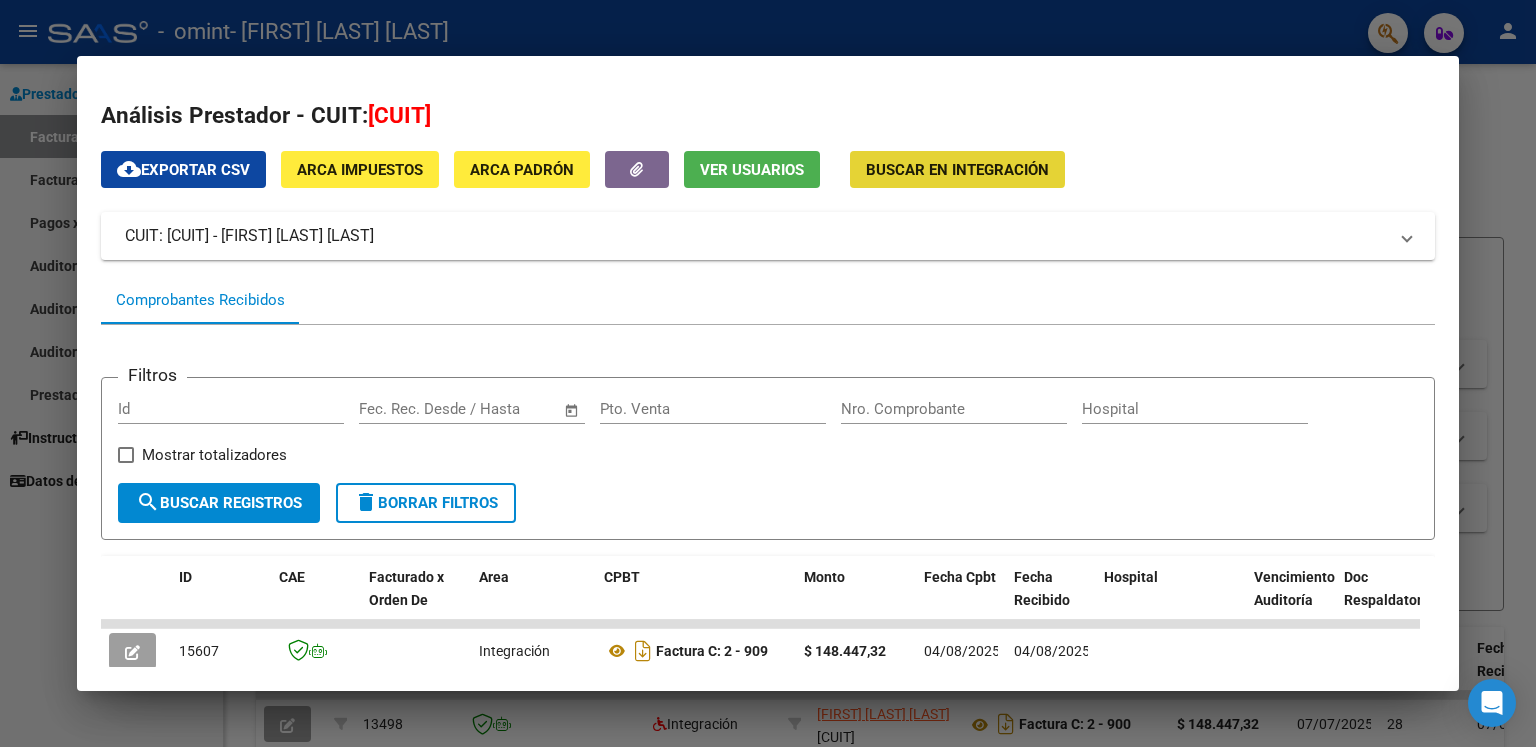 click on "Buscar en Integración" 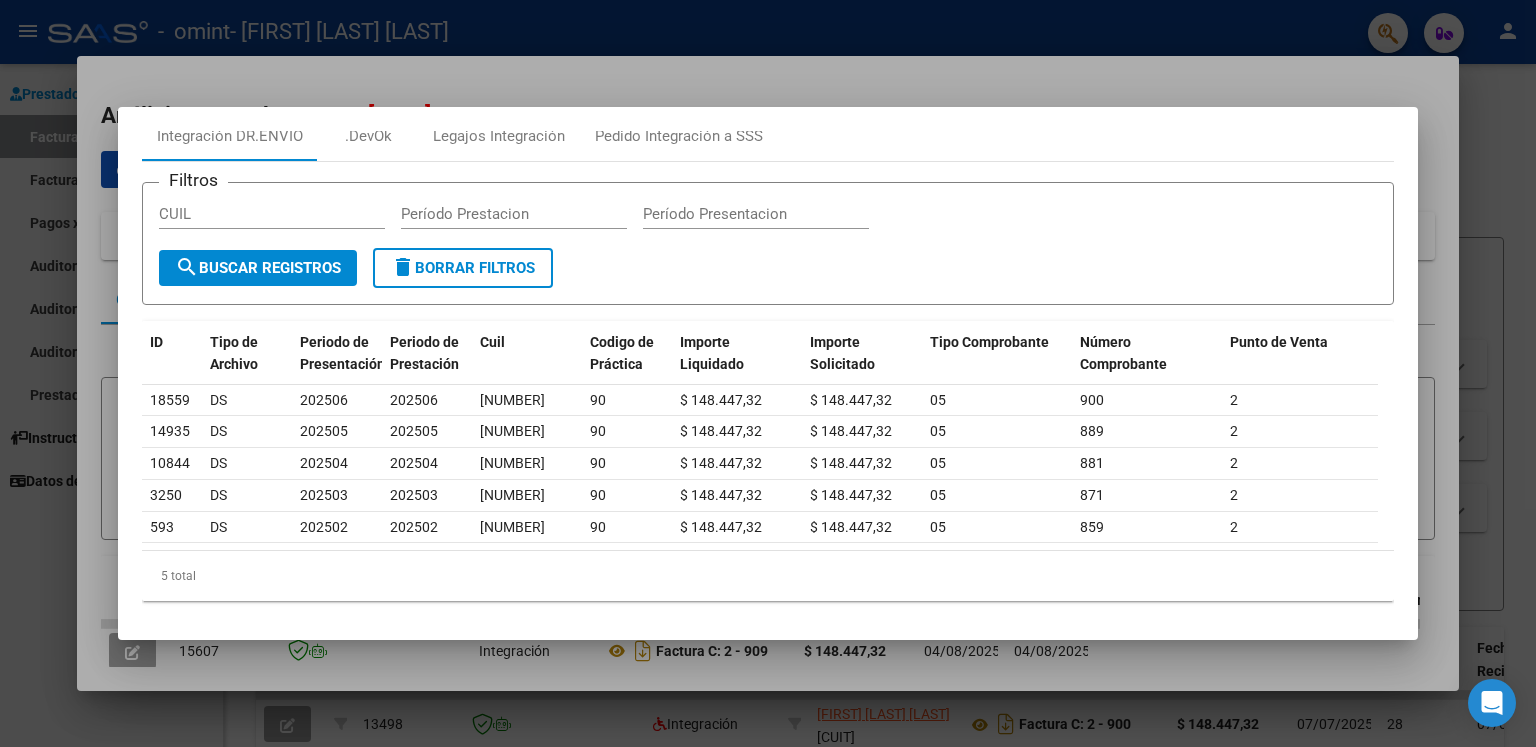 scroll, scrollTop: 46, scrollLeft: 0, axis: vertical 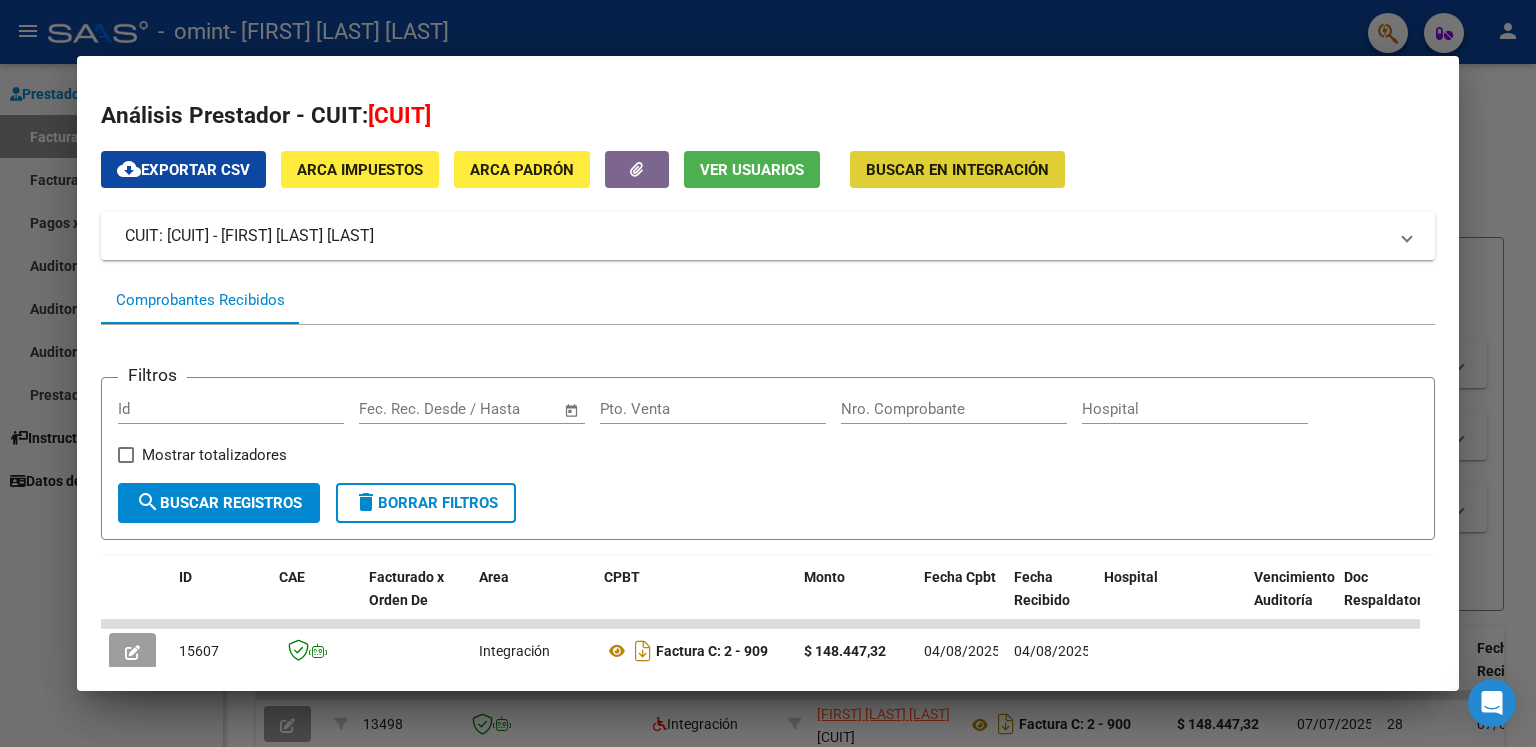 type 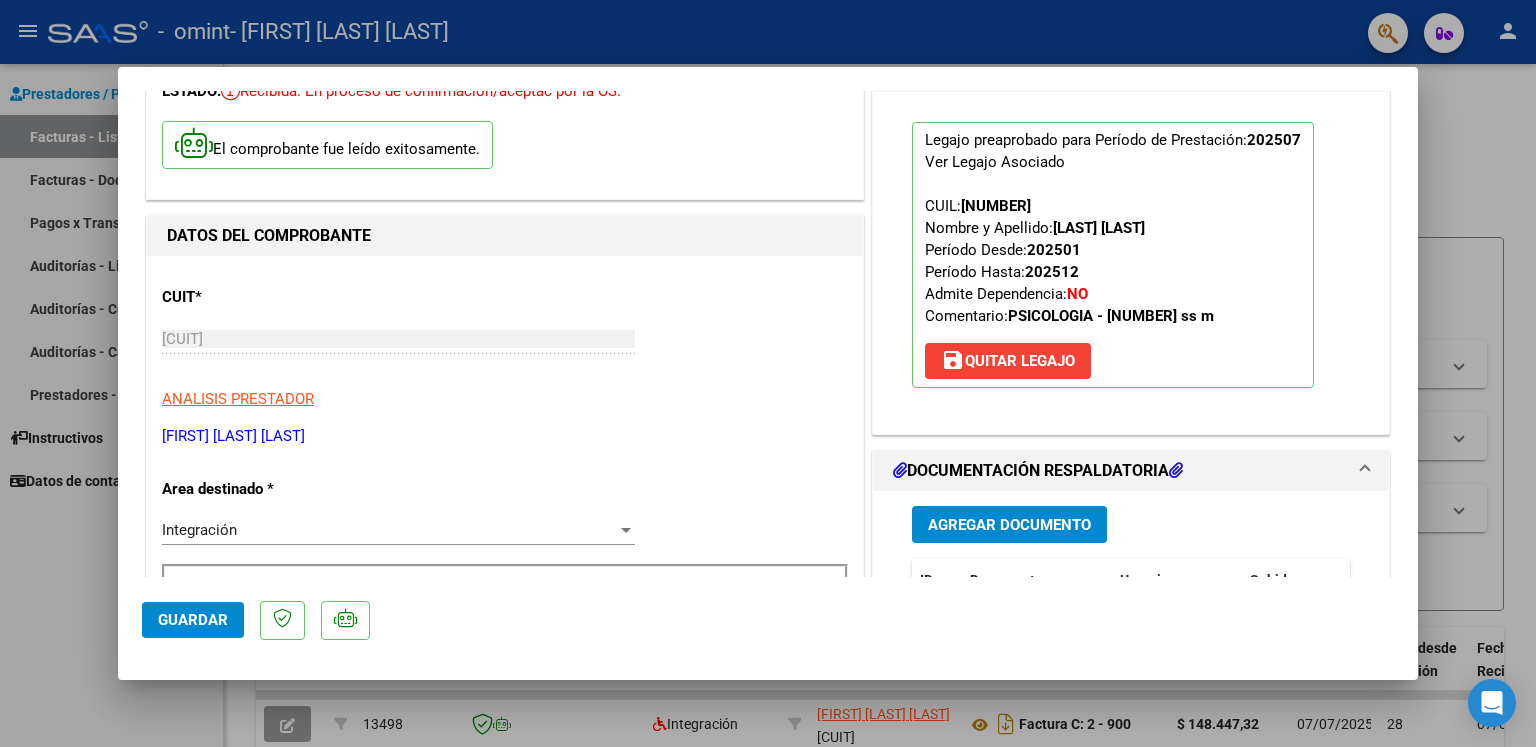 scroll, scrollTop: 136, scrollLeft: 0, axis: vertical 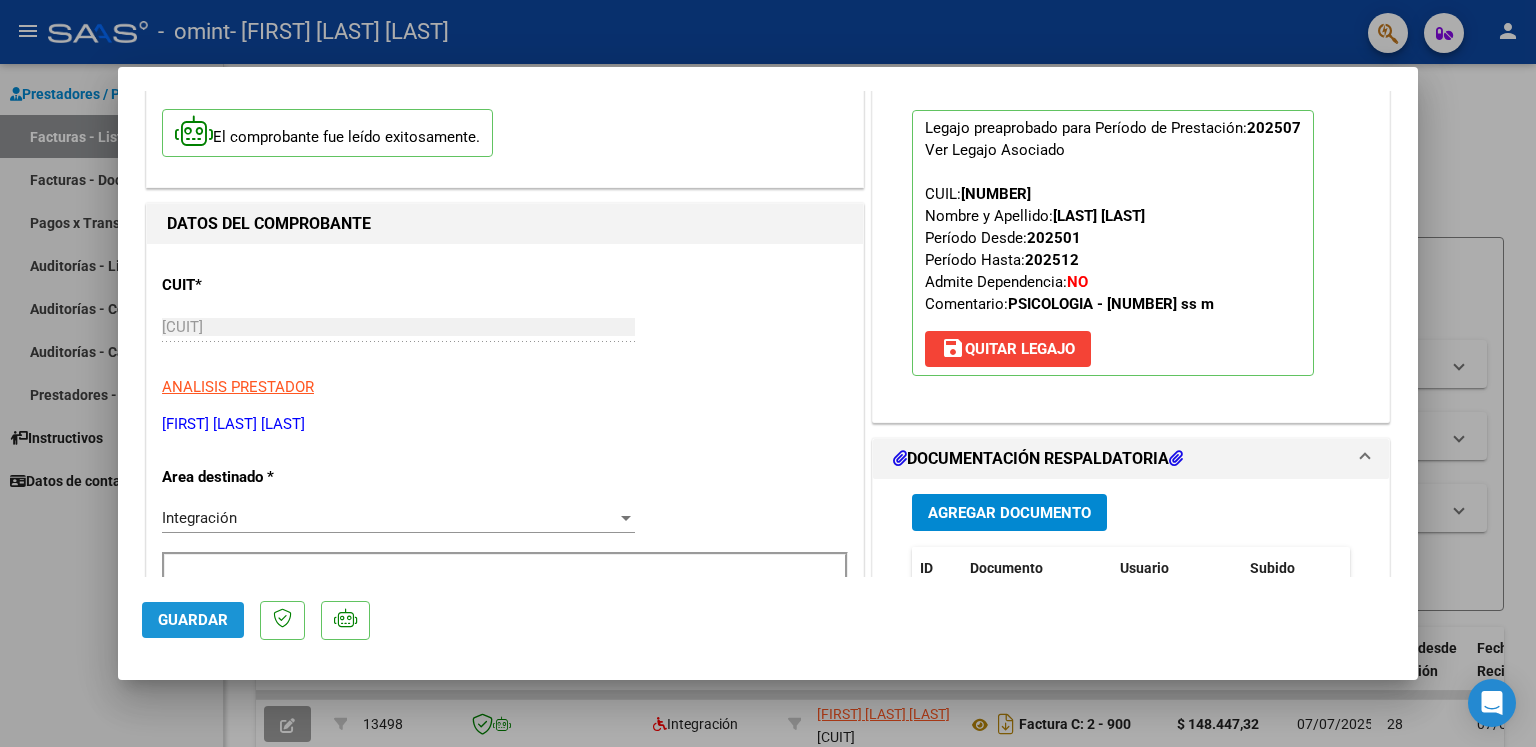 click on "Guardar" 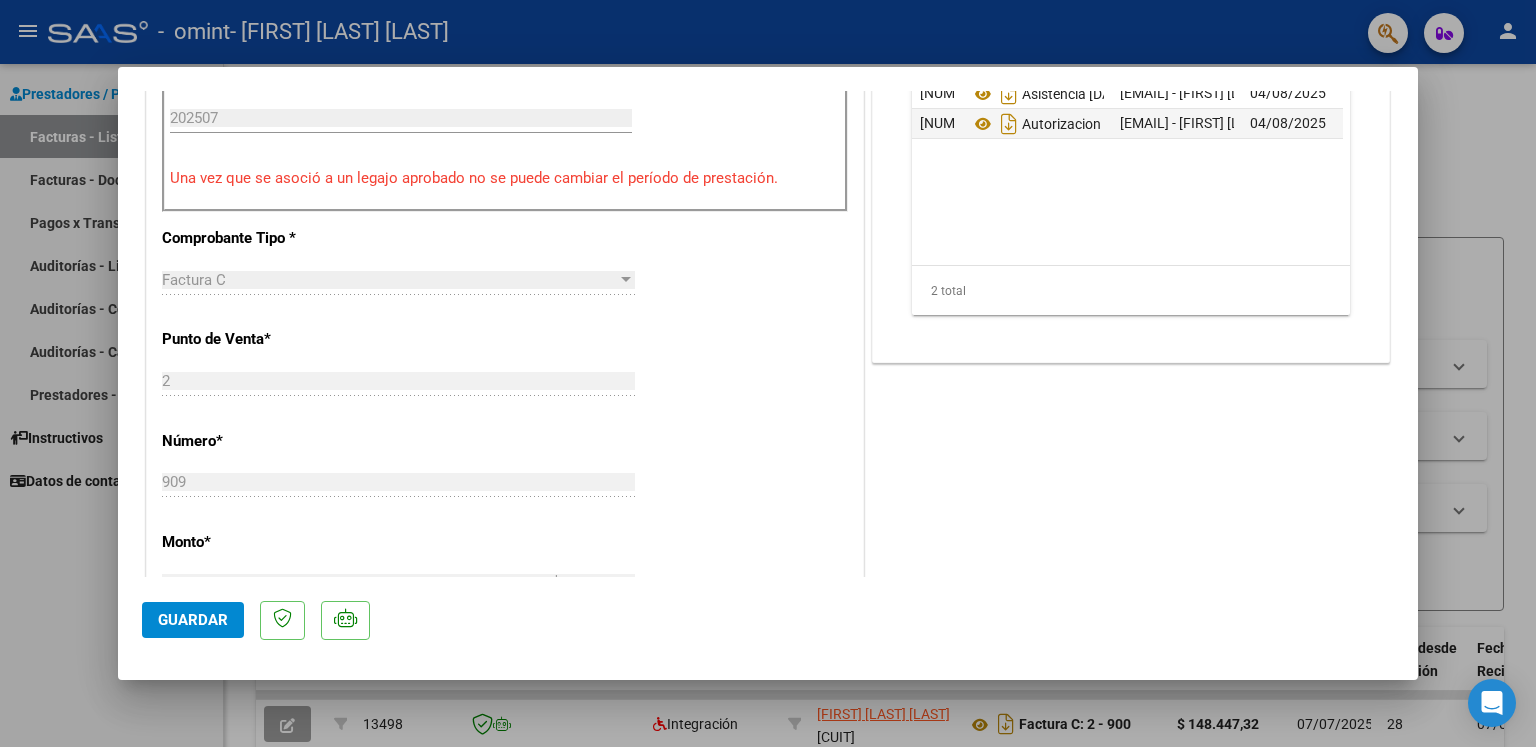 scroll, scrollTop: 696, scrollLeft: 0, axis: vertical 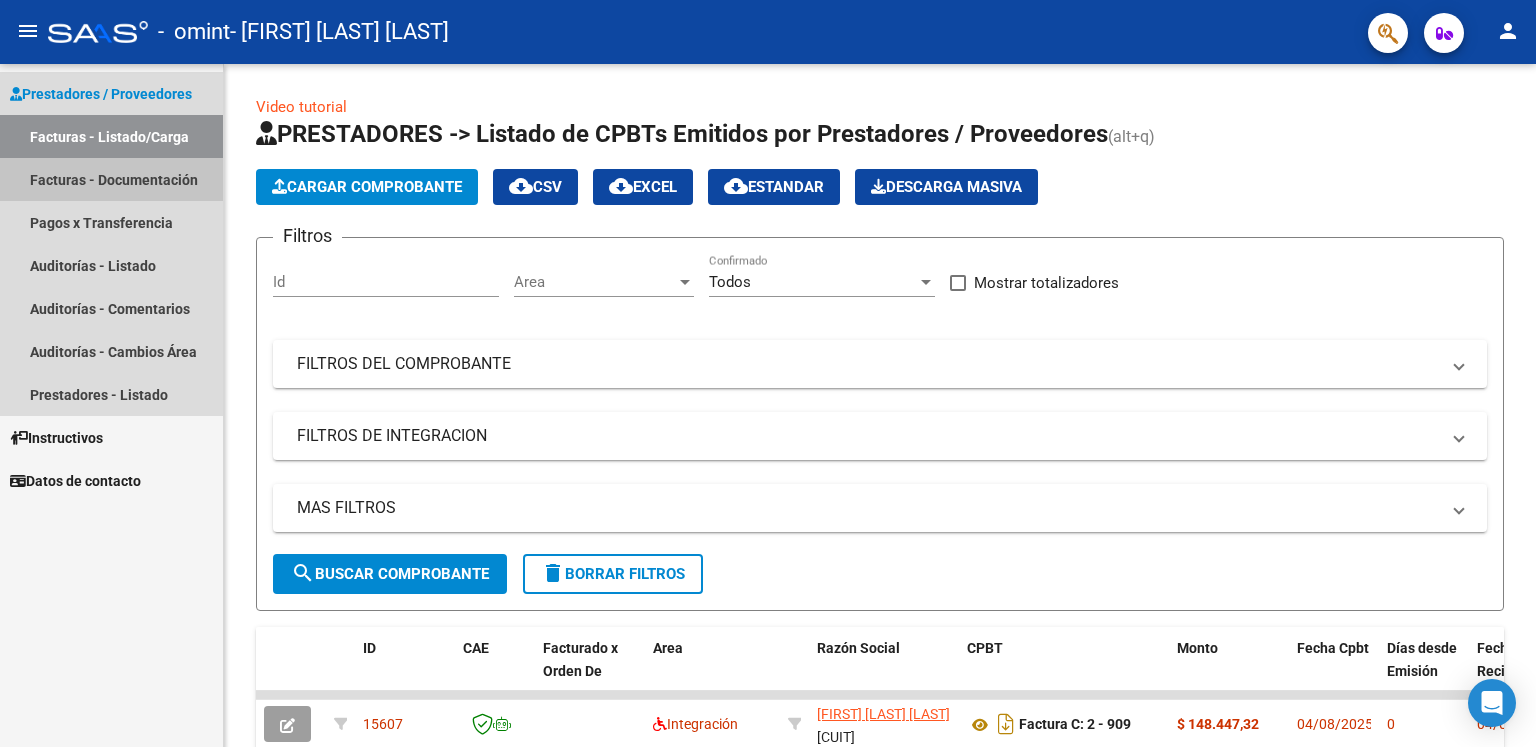 click on "Facturas - Documentación" at bounding box center [111, 179] 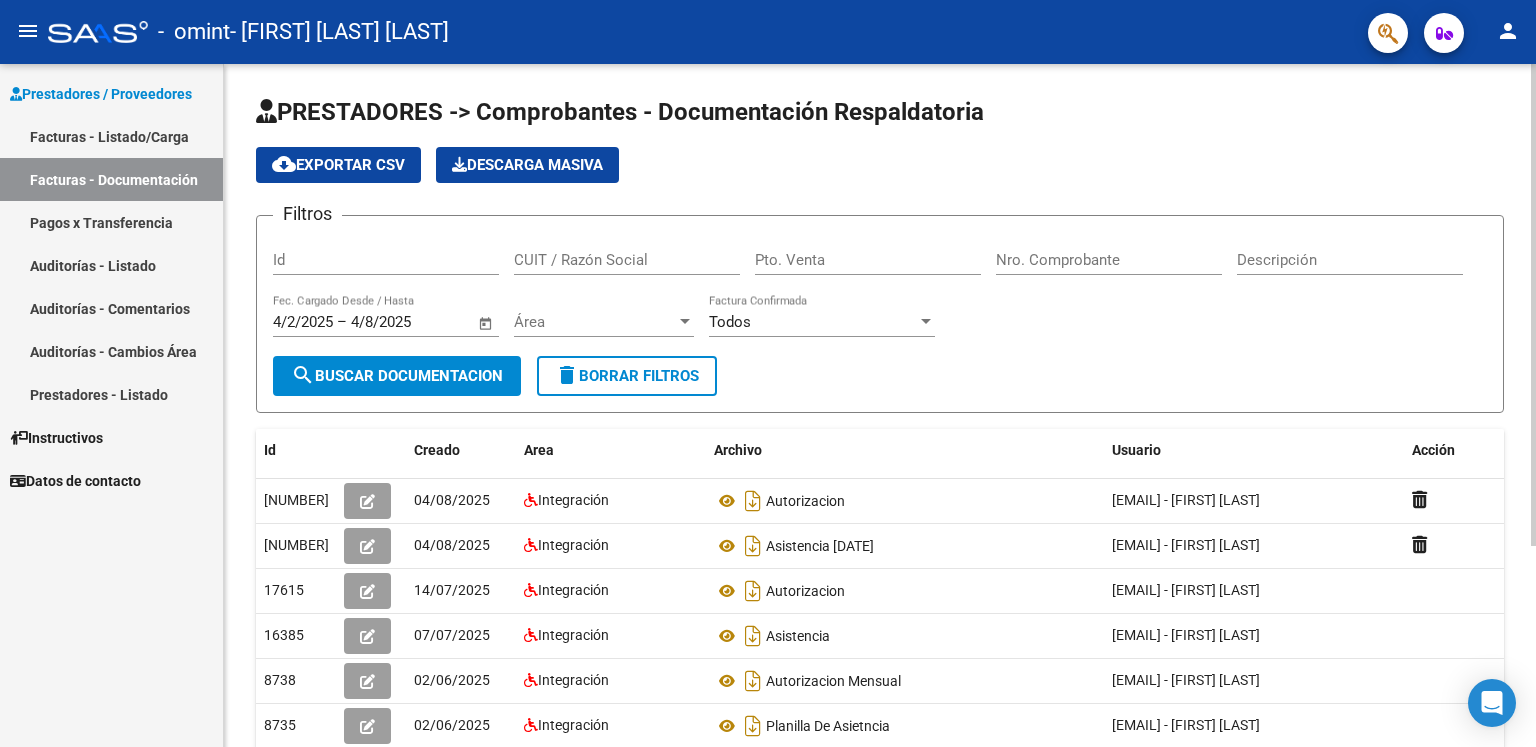 scroll, scrollTop: 284, scrollLeft: 0, axis: vertical 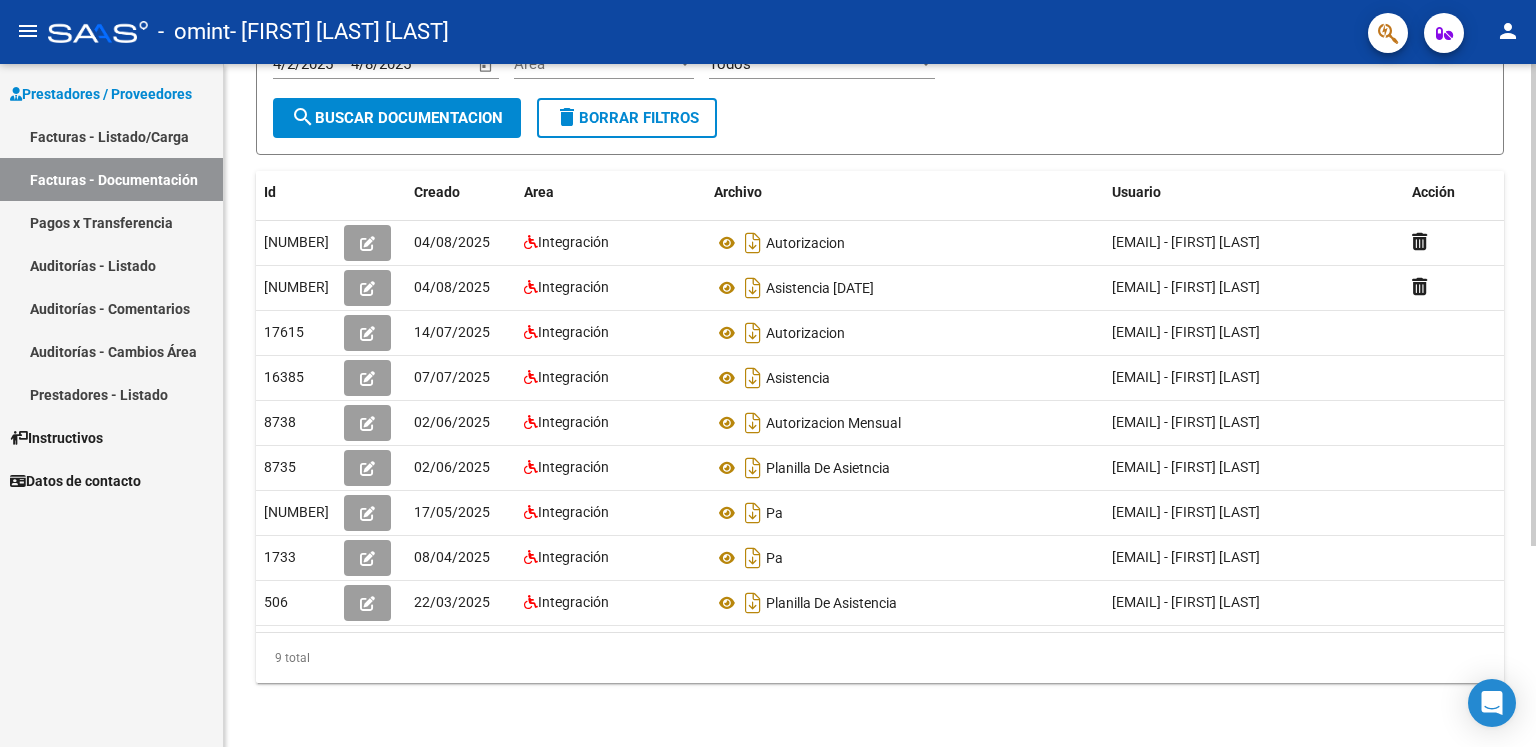 click 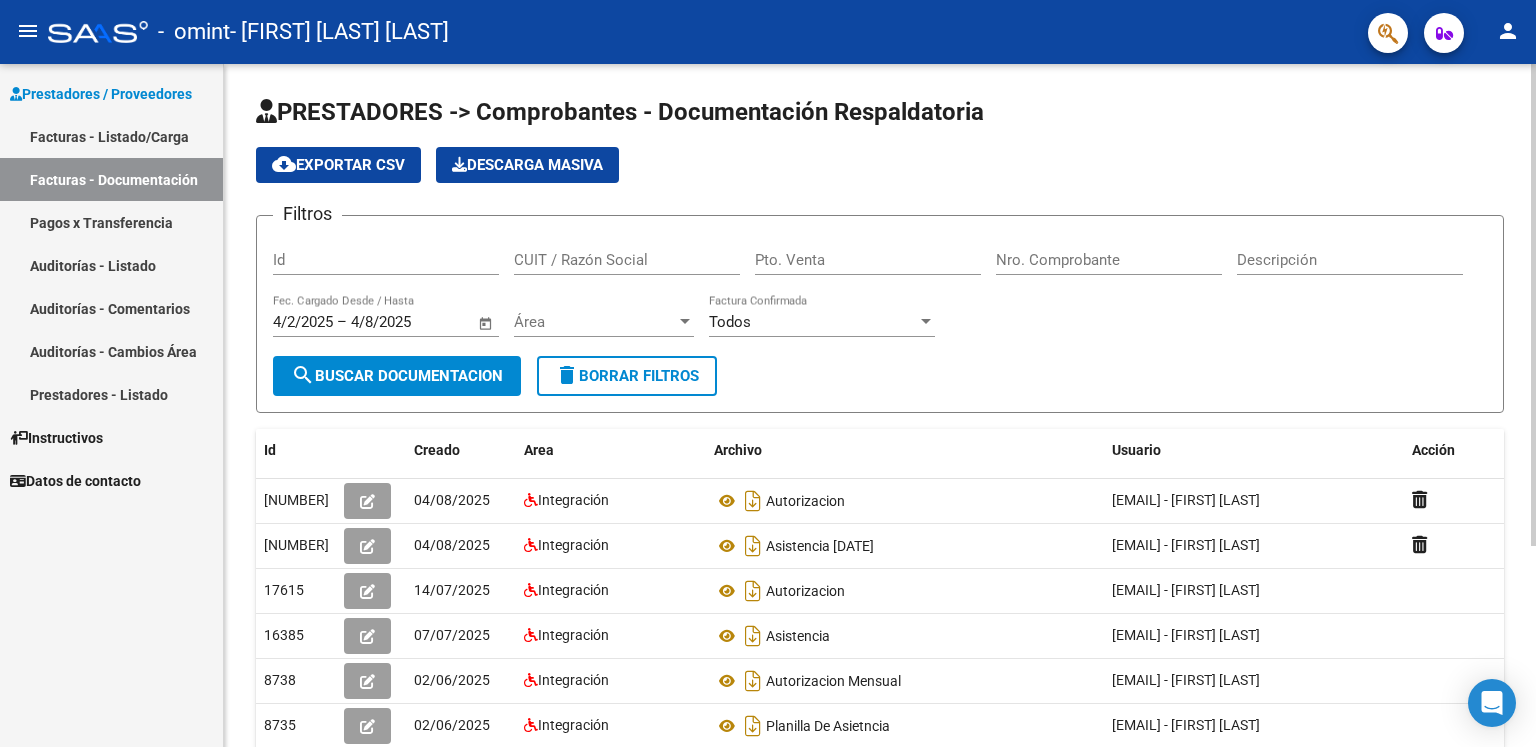 click 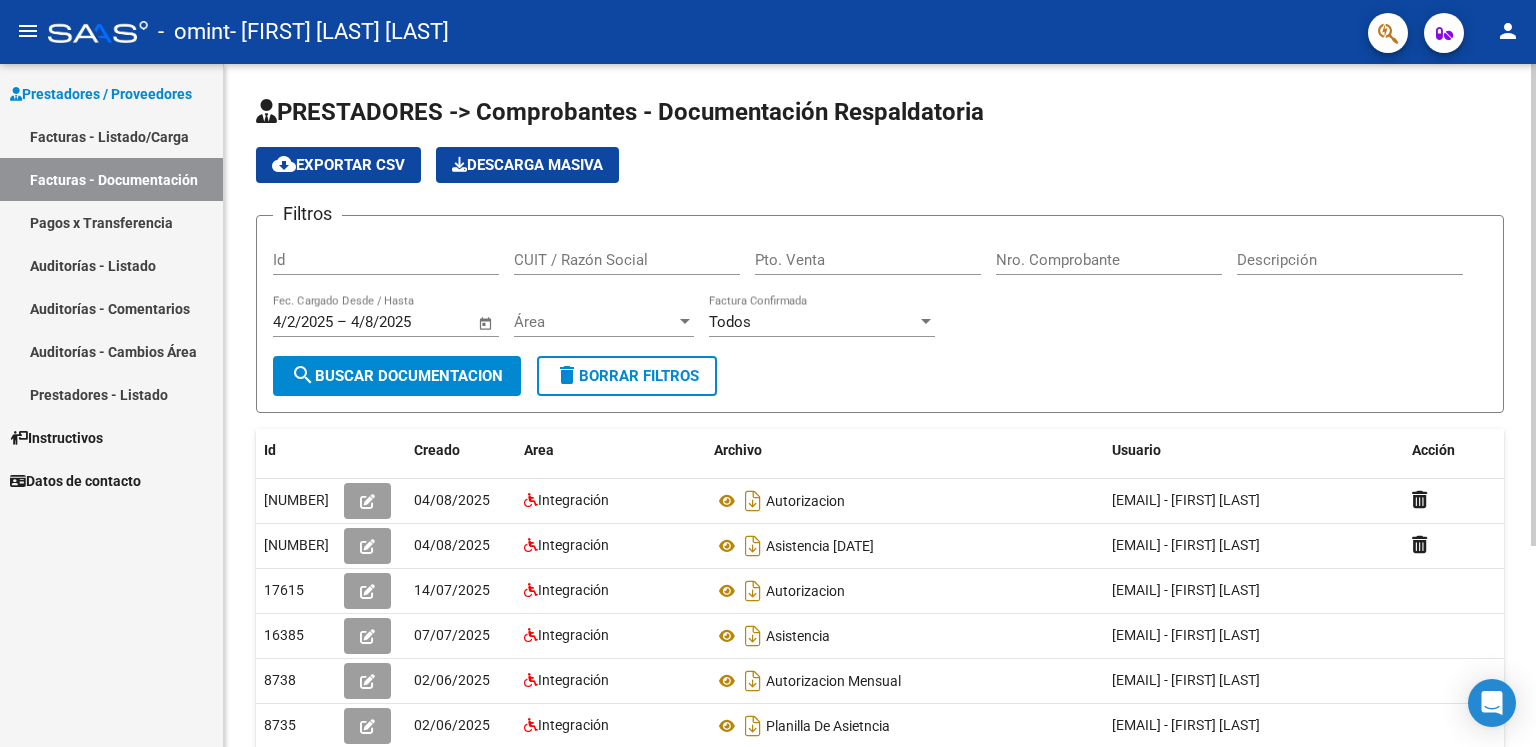 click 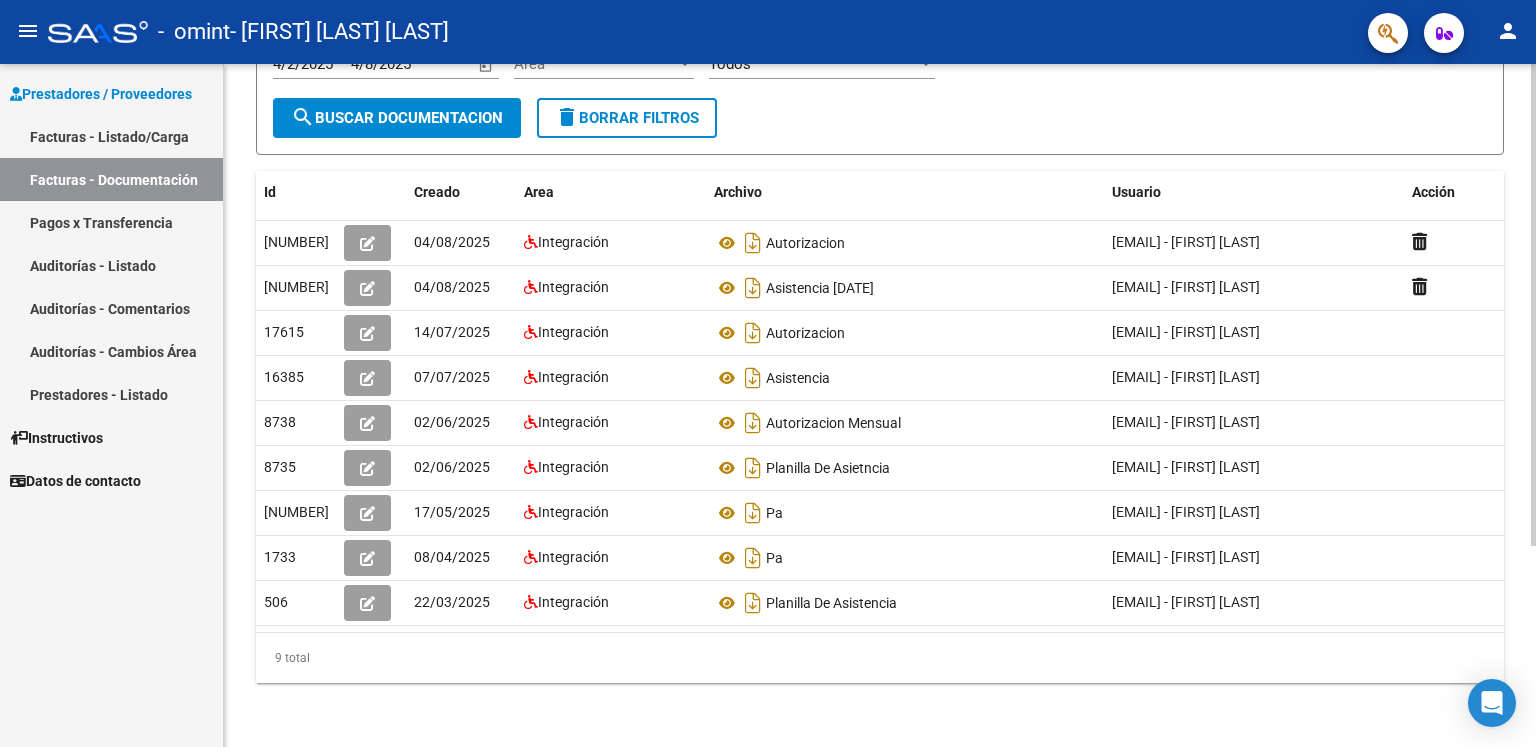 click 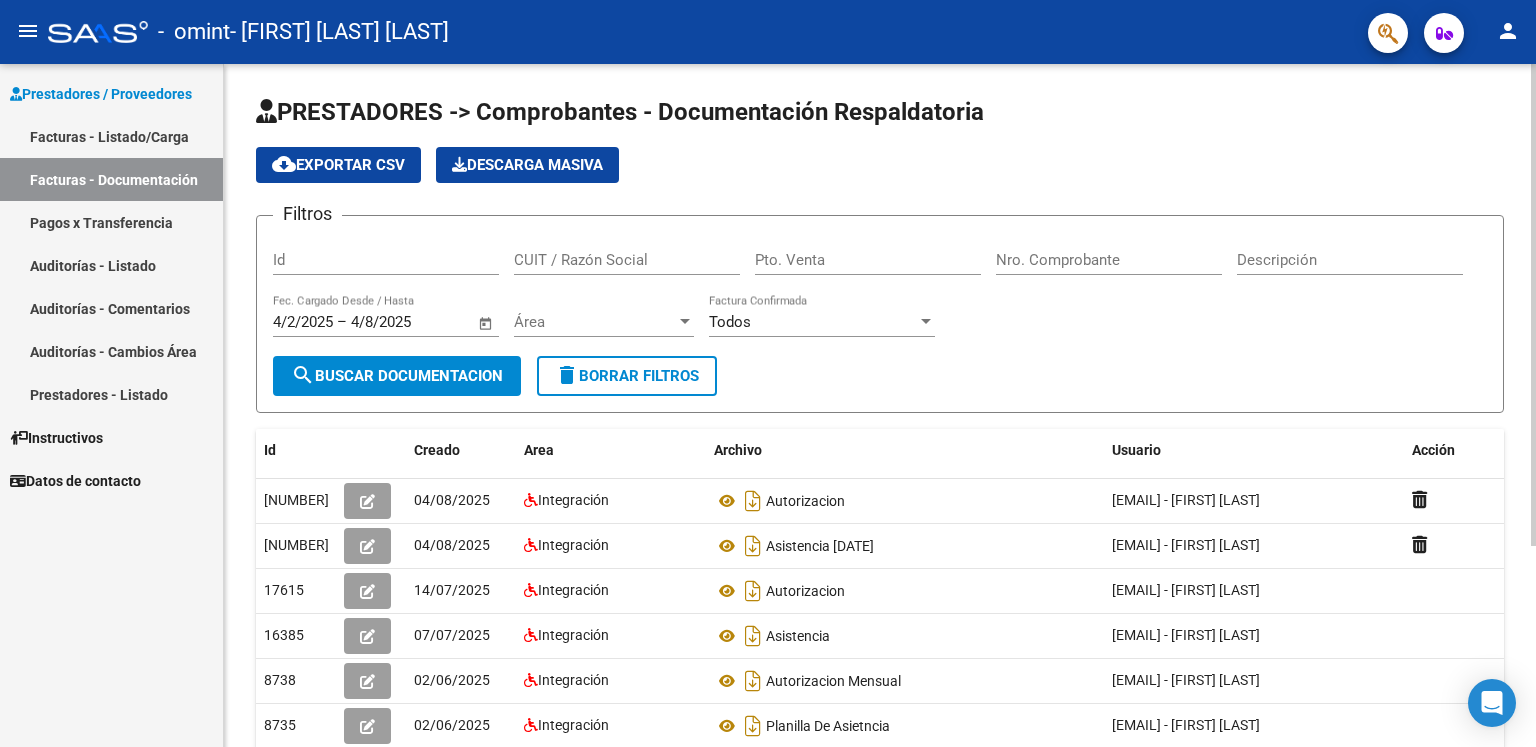 click 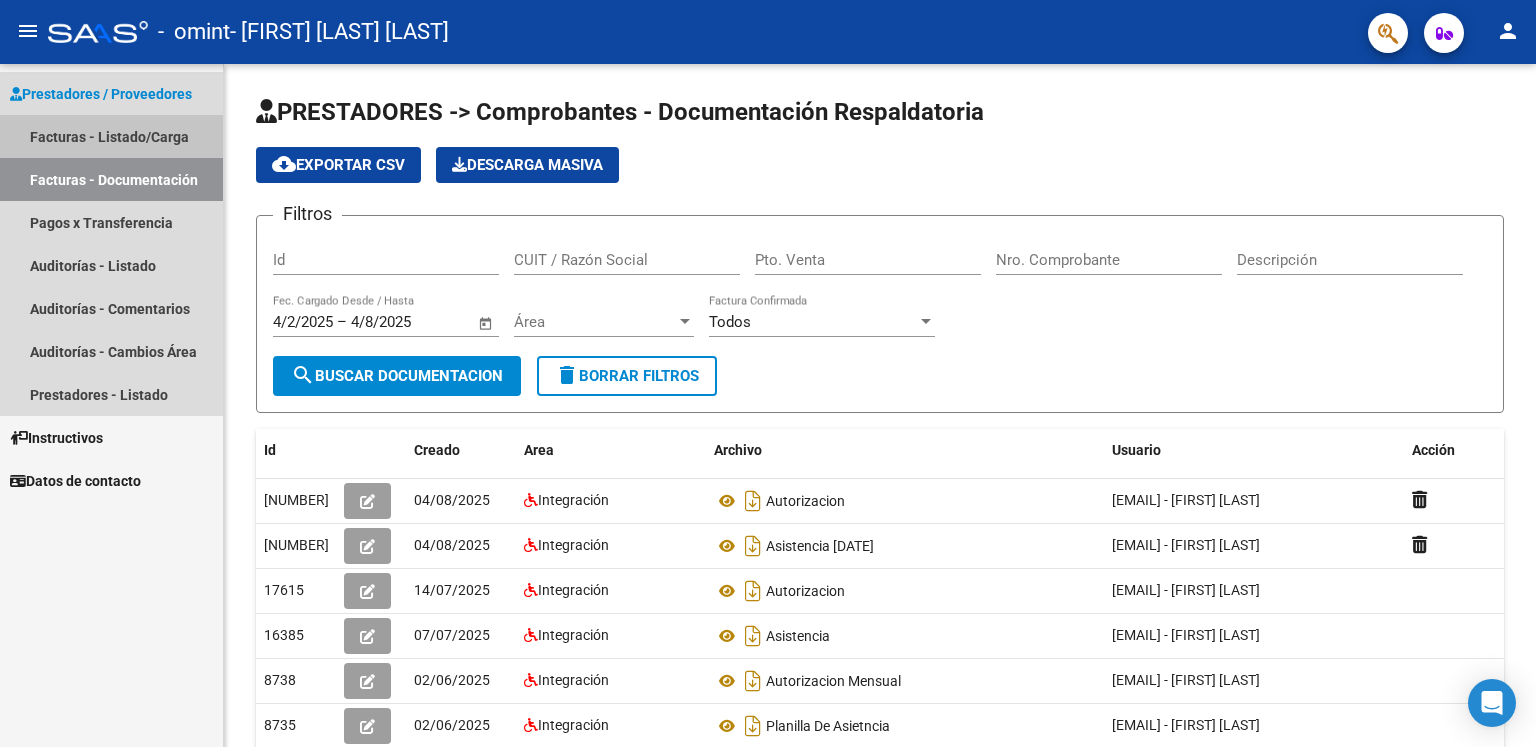 click on "Facturas - Listado/Carga" at bounding box center [111, 136] 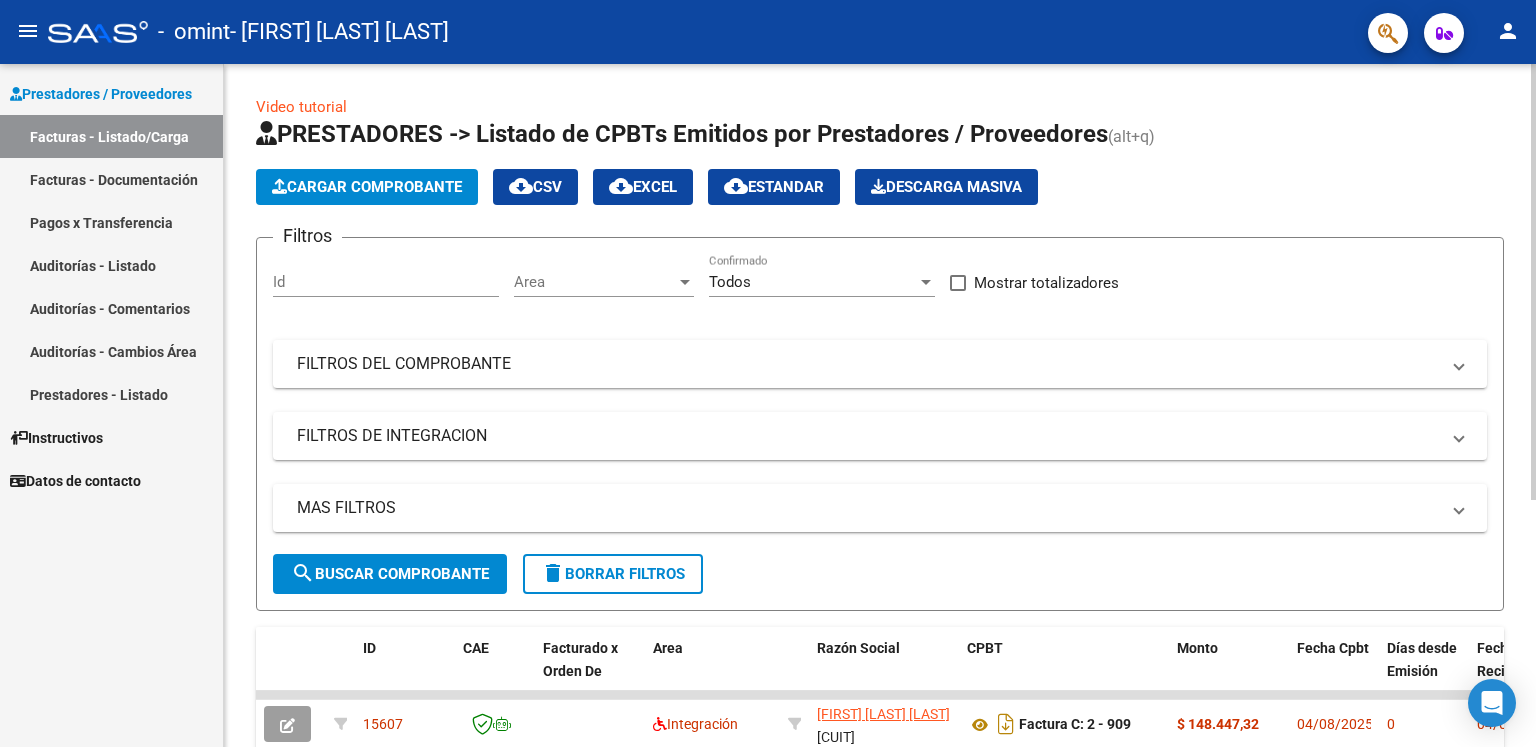 scroll, scrollTop: 386, scrollLeft: 0, axis: vertical 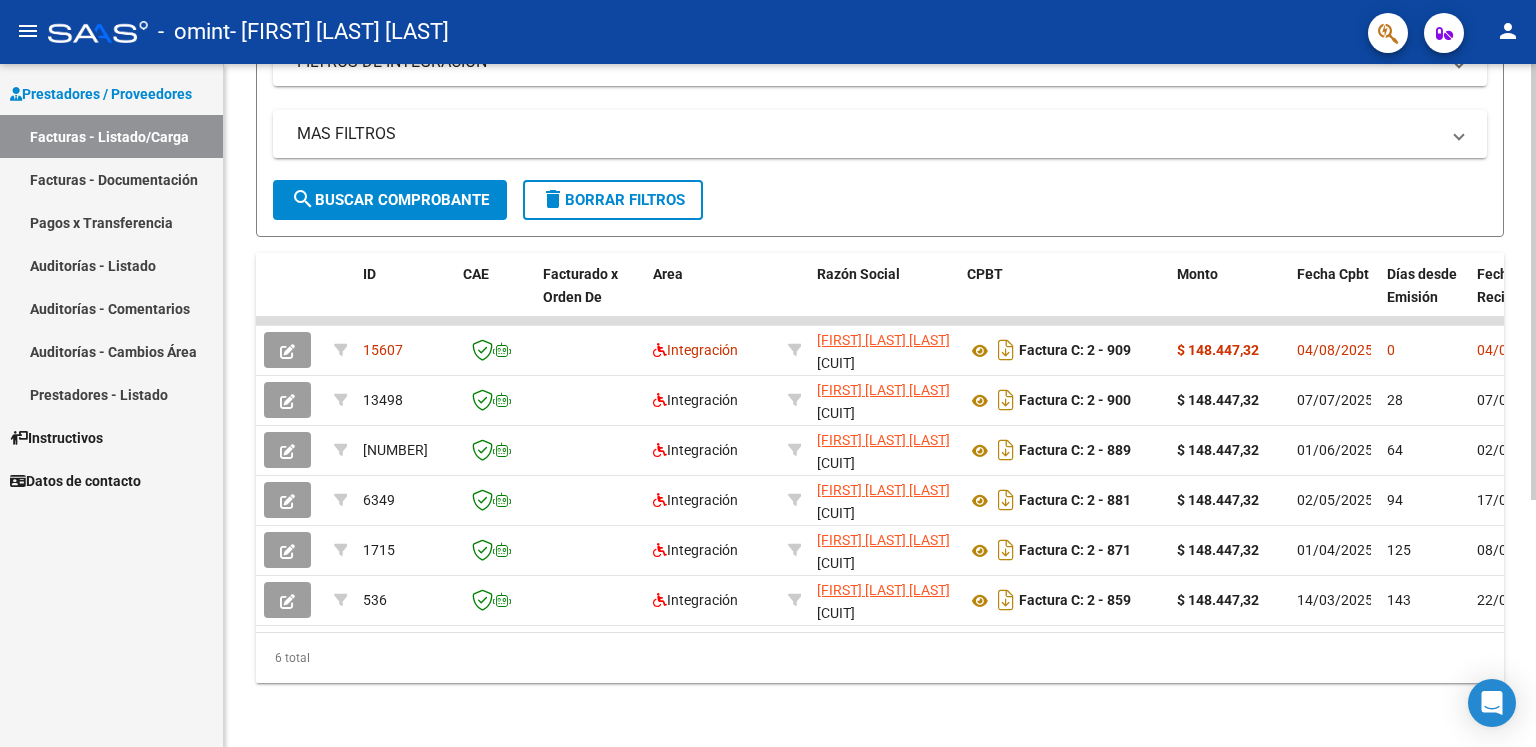 click 